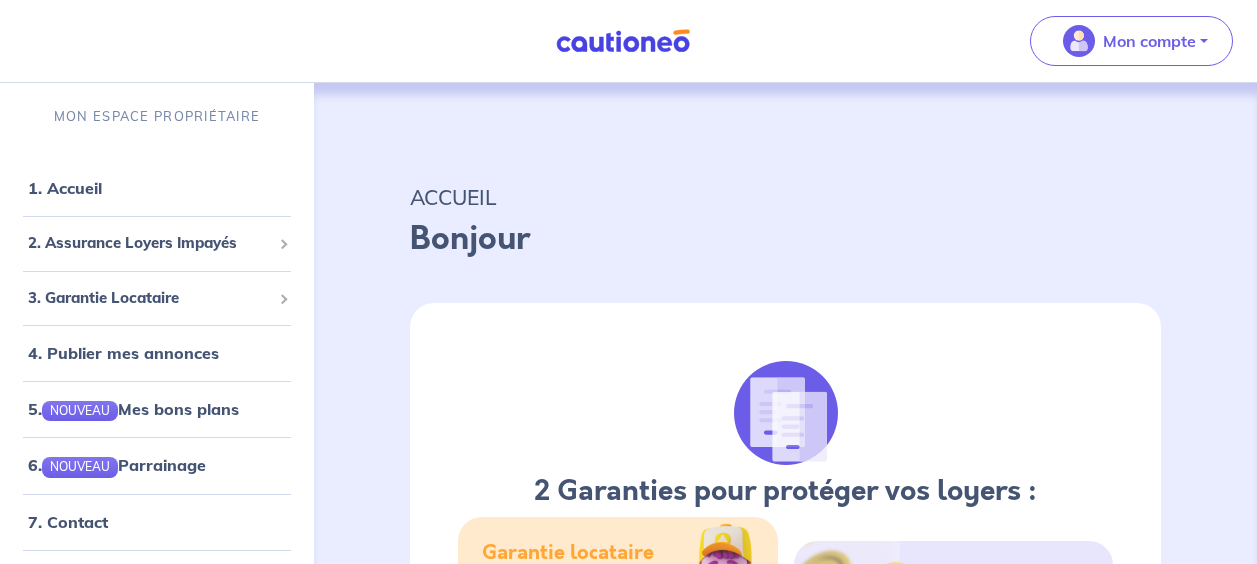 scroll, scrollTop: 0, scrollLeft: 0, axis: both 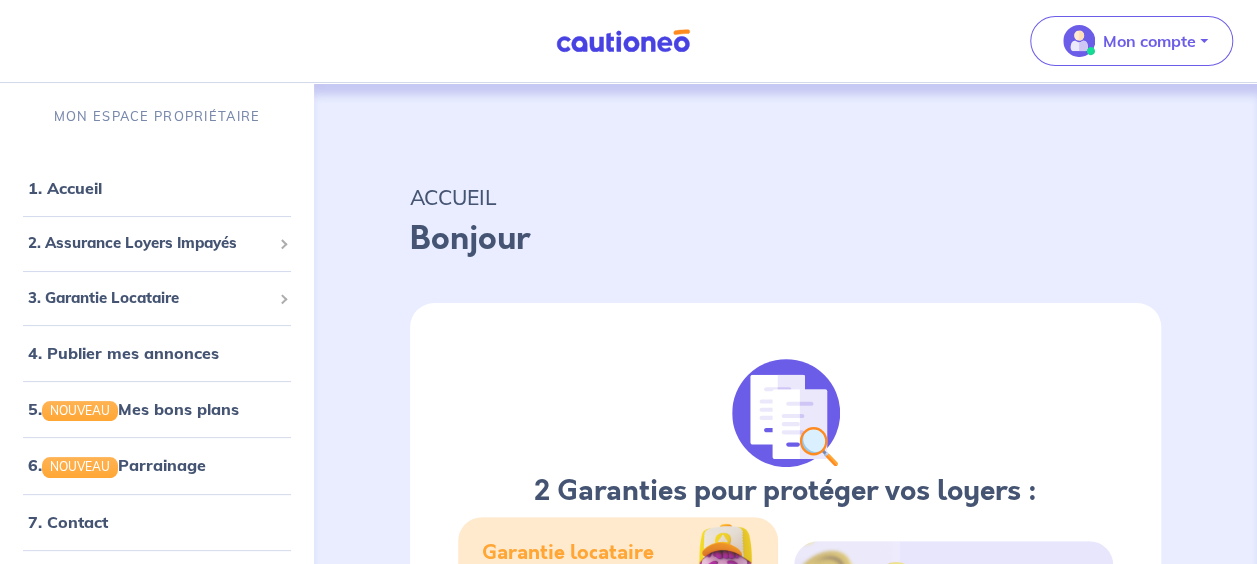 select on "FR" 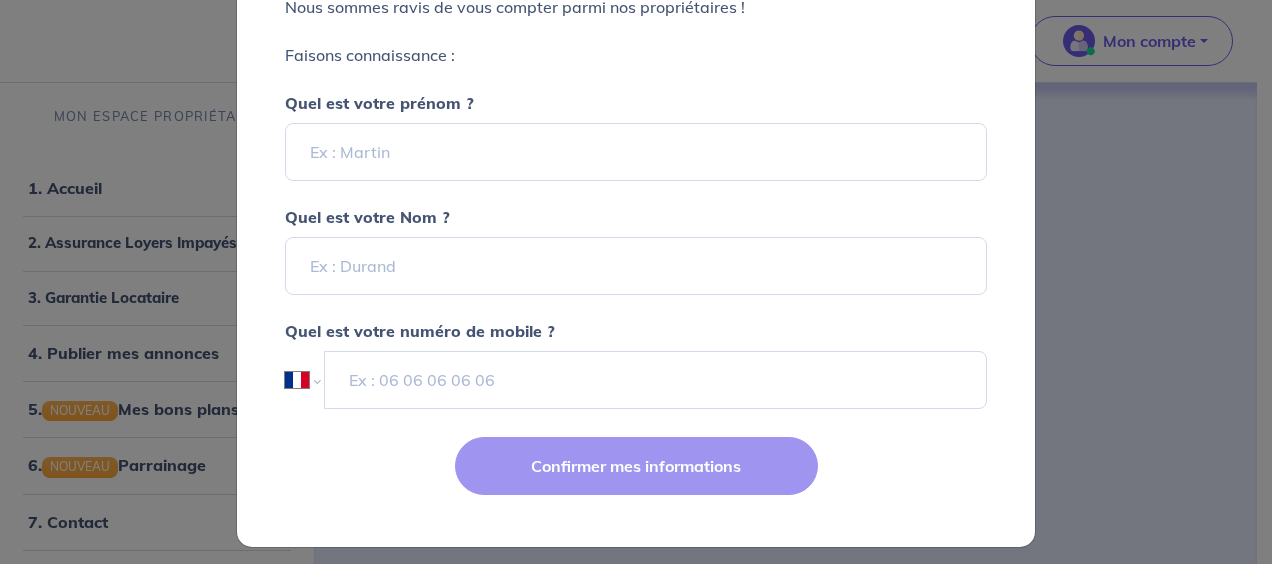 scroll, scrollTop: 294, scrollLeft: 0, axis: vertical 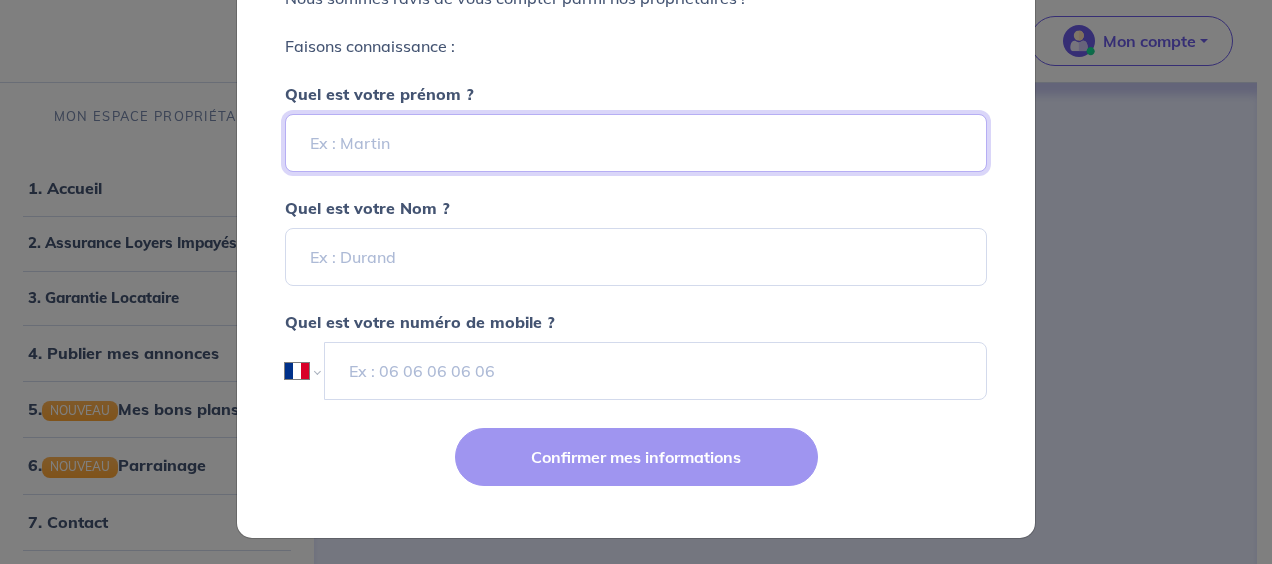 click on "Quel est votre prénom ?" at bounding box center (636, 143) 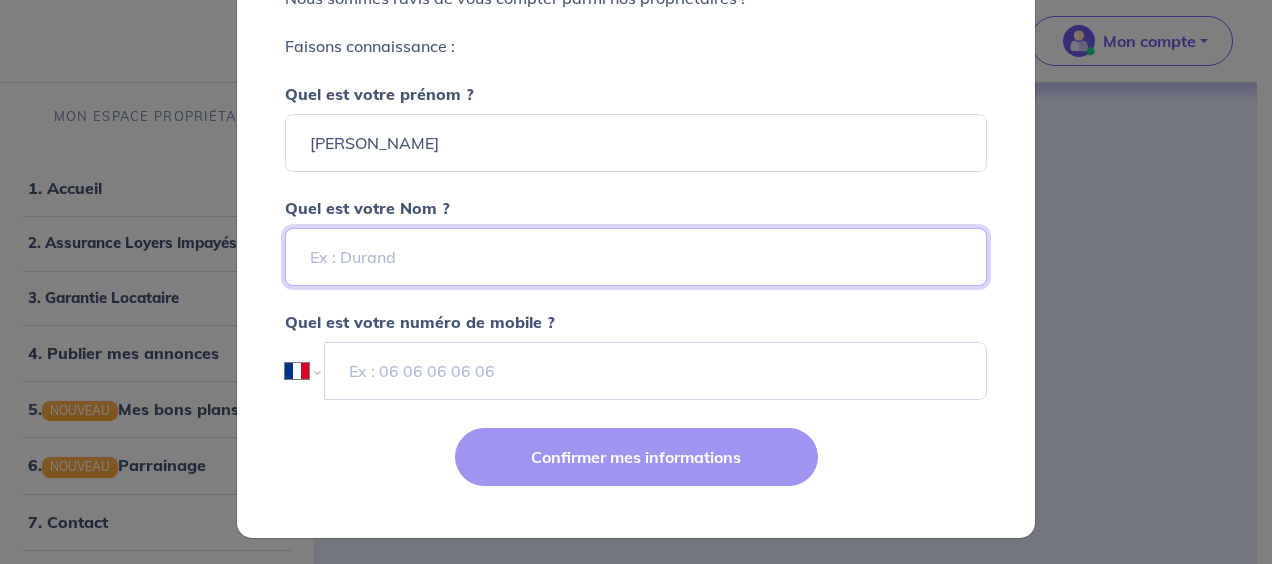 type on "LEDUC" 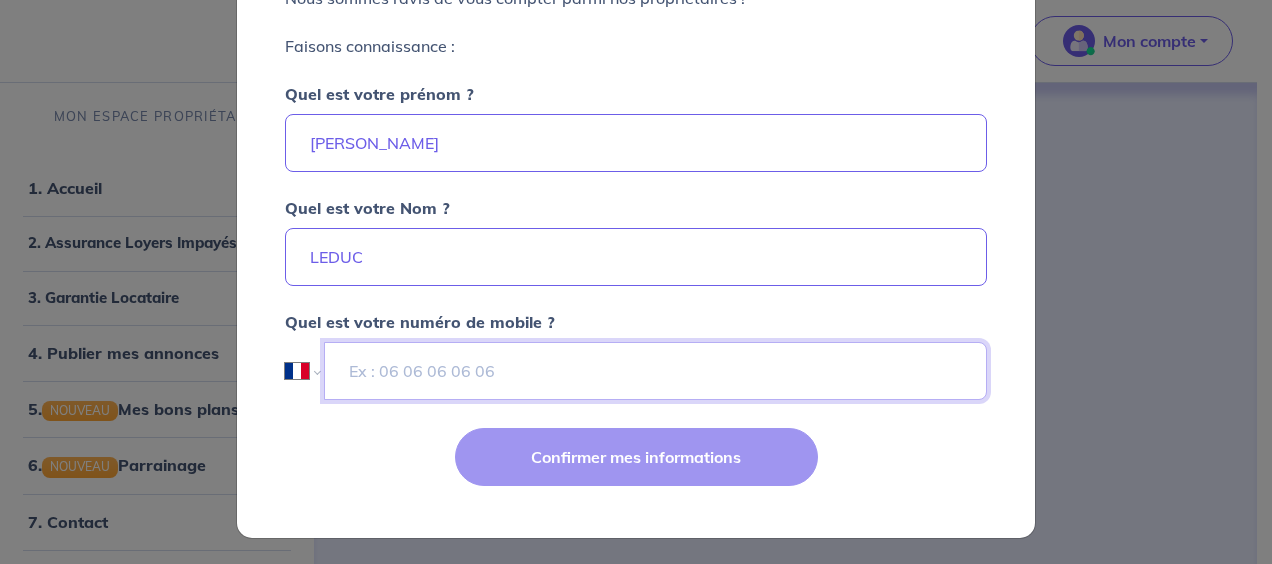 click at bounding box center (655, 371) 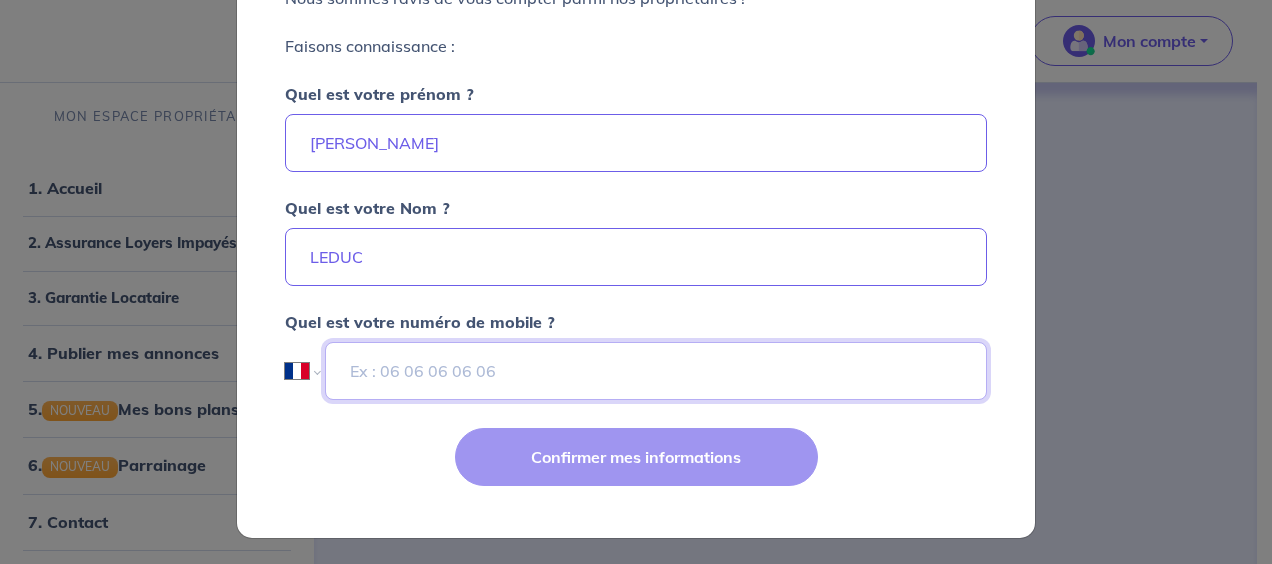 type on "+33 6 07 98 81 16" 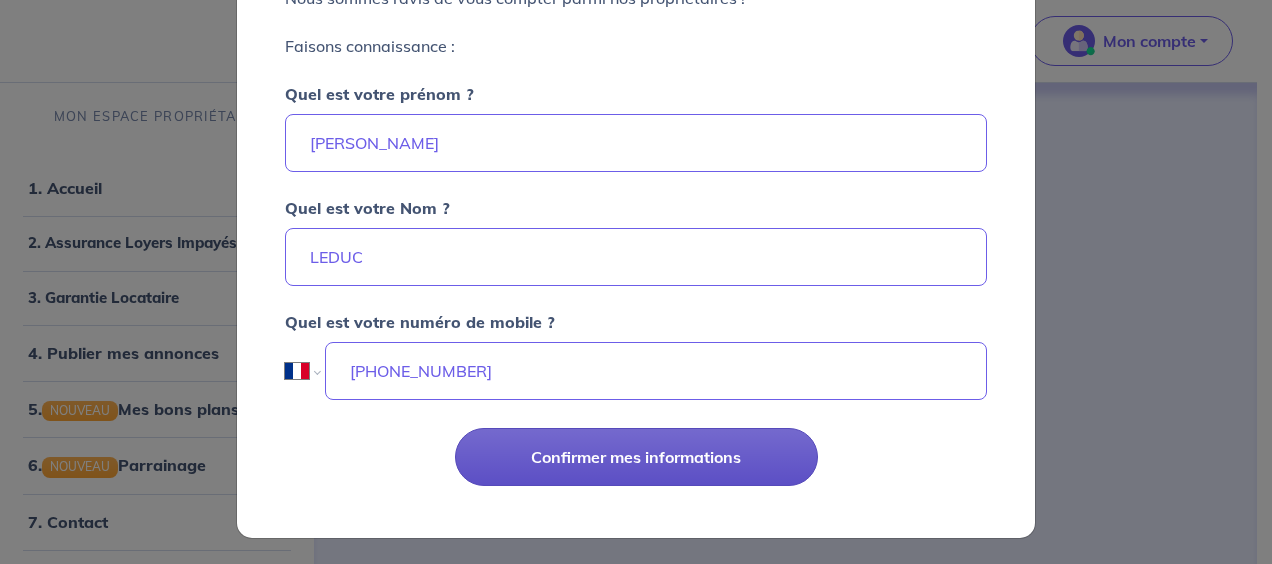 click on "Confirmer mes informations" at bounding box center [636, 457] 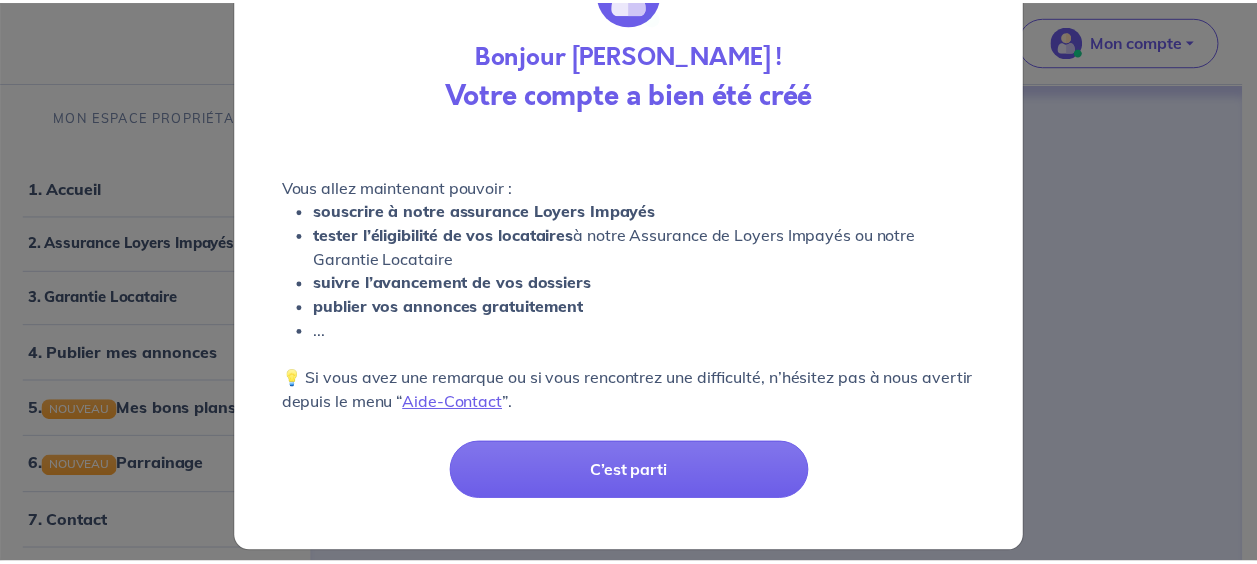 scroll, scrollTop: 117, scrollLeft: 0, axis: vertical 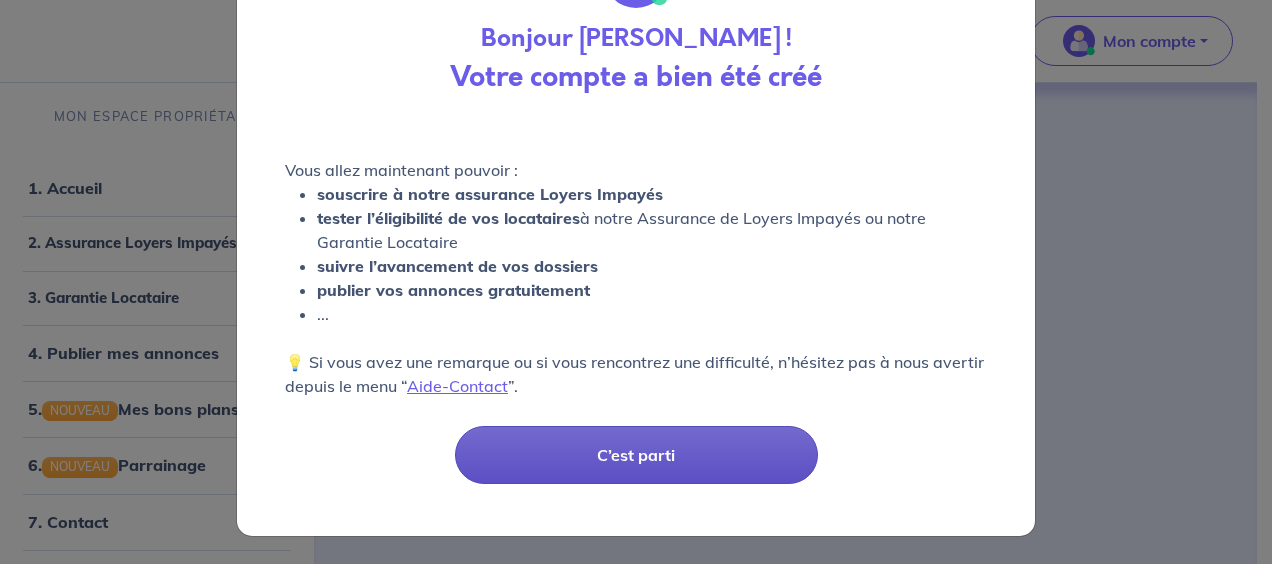 click on "C’est parti" at bounding box center (636, 455) 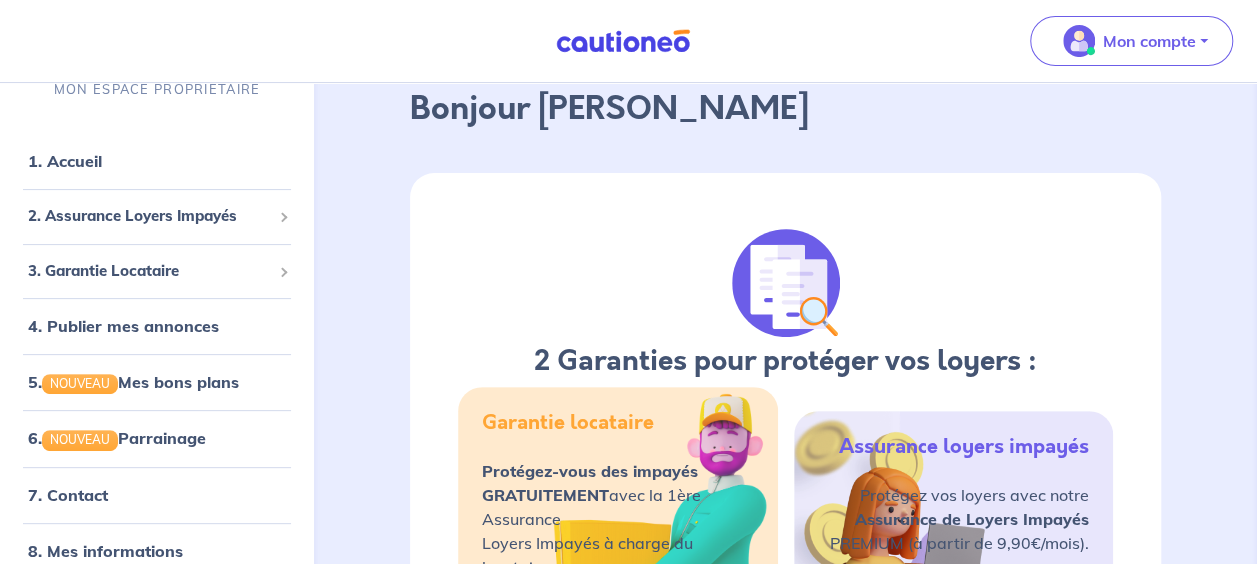 scroll, scrollTop: 300, scrollLeft: 0, axis: vertical 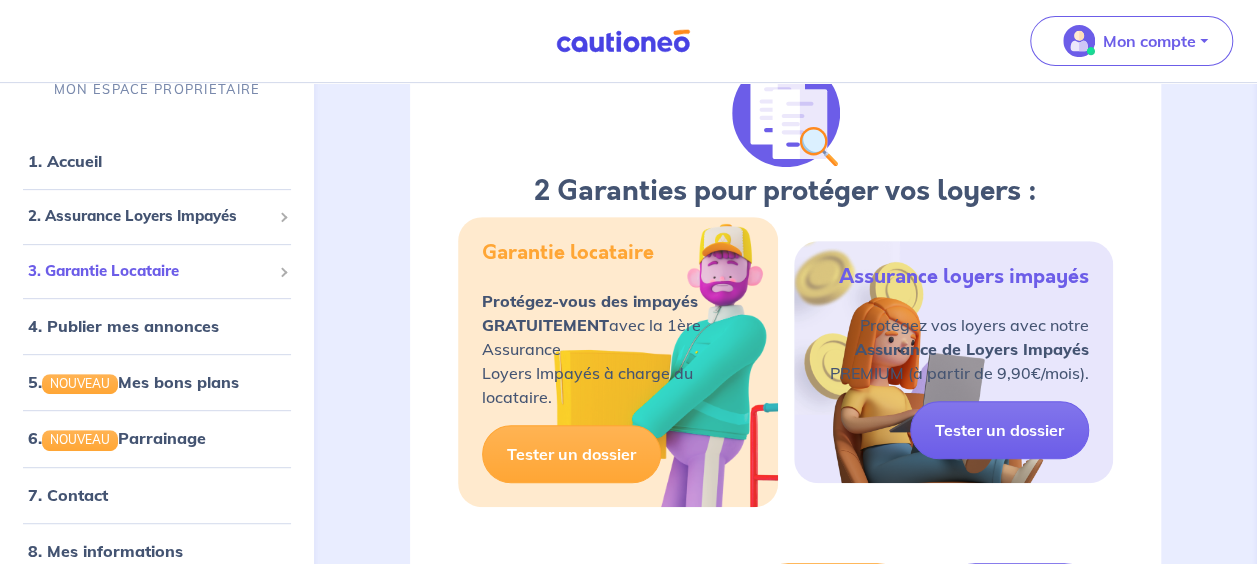 click on "3. Garantie Locataire" at bounding box center [149, 271] 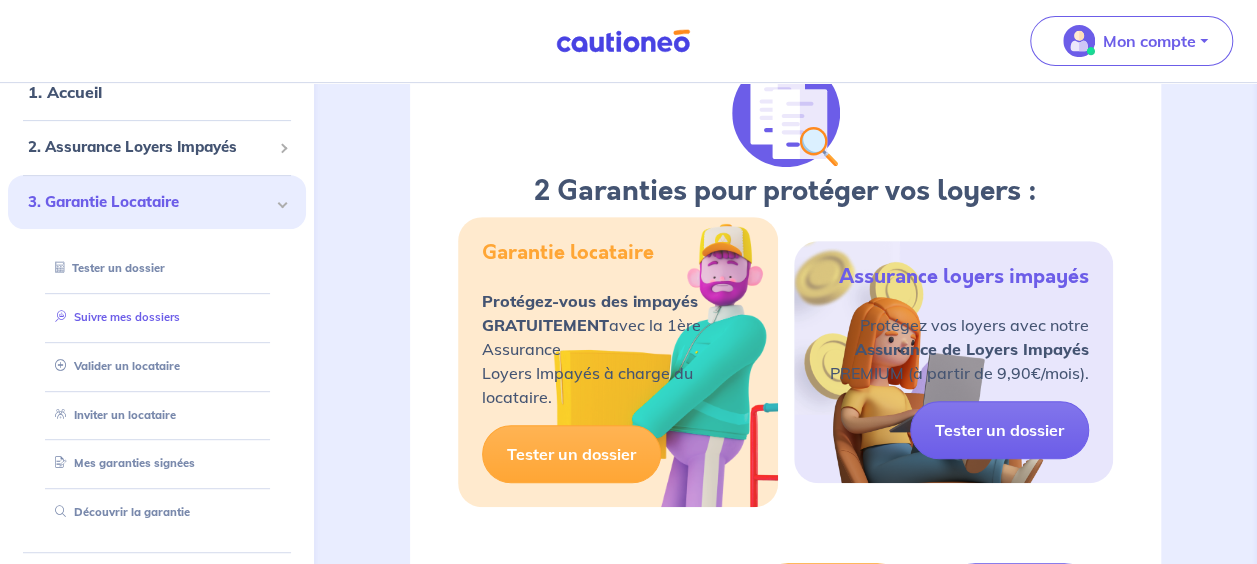 scroll, scrollTop: 100, scrollLeft: 0, axis: vertical 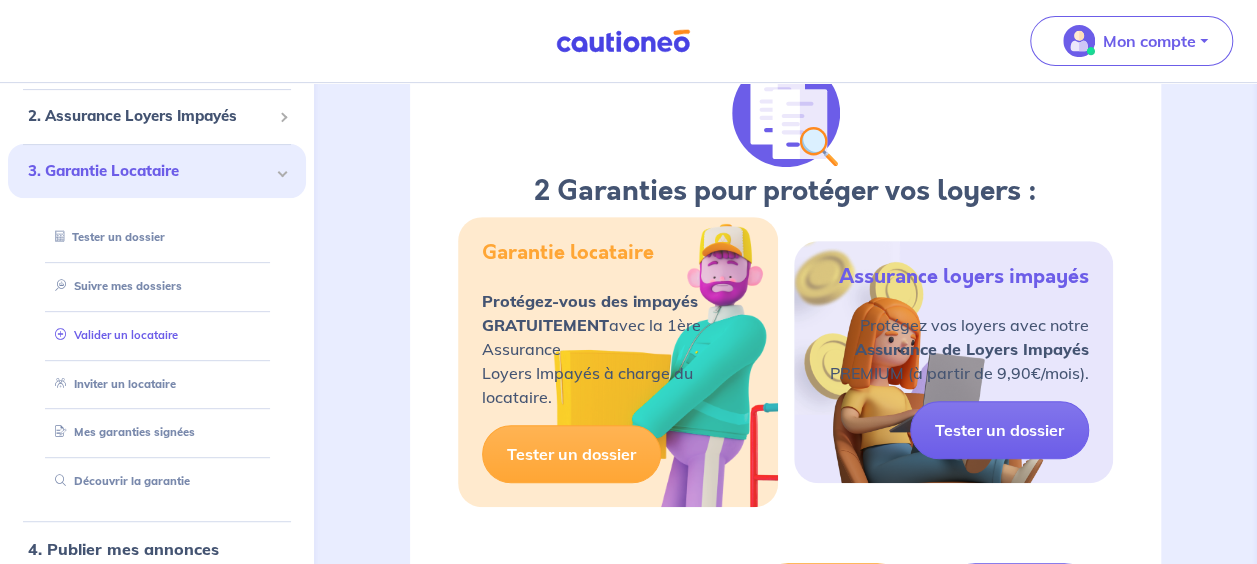 click on "Valider un locataire" at bounding box center [112, 335] 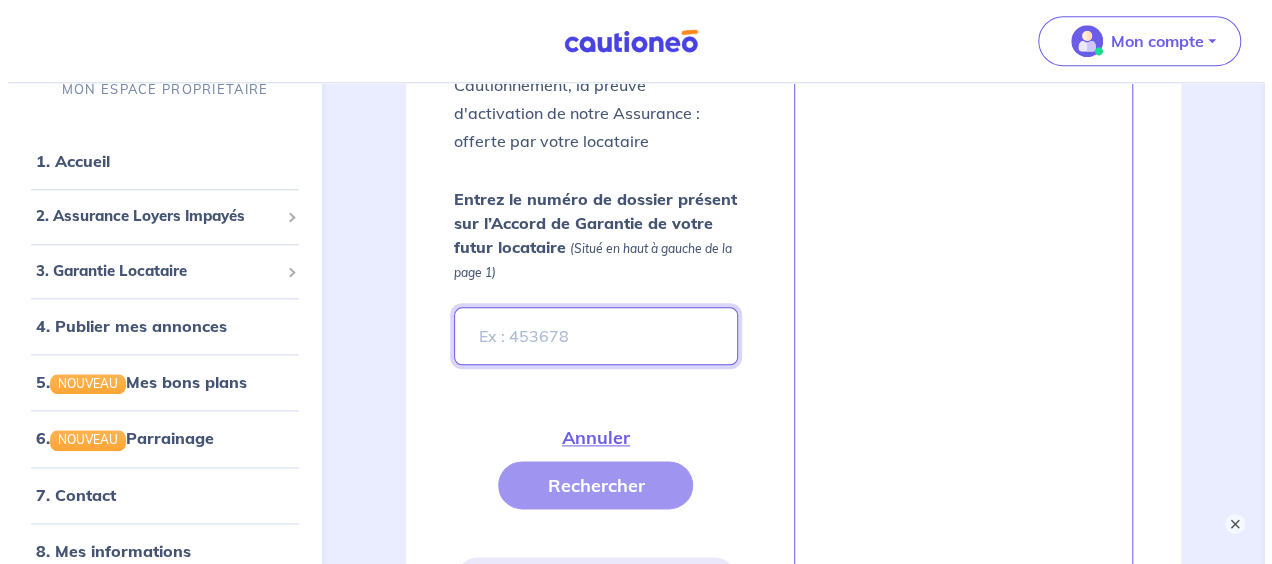 scroll, scrollTop: 1027, scrollLeft: 0, axis: vertical 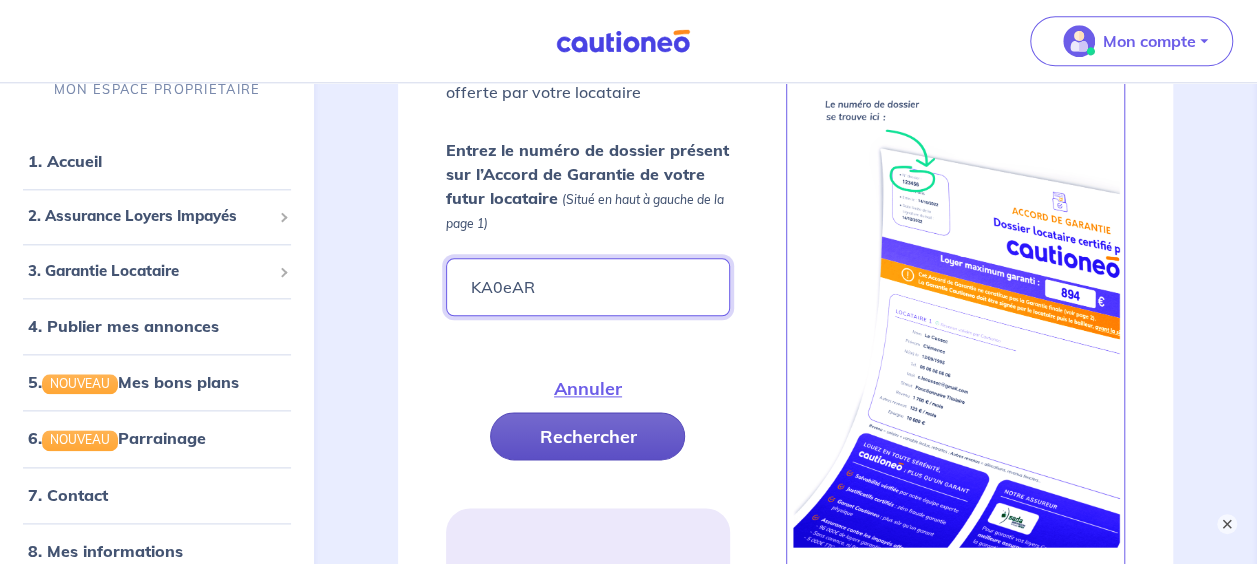 type on "KA0eAR" 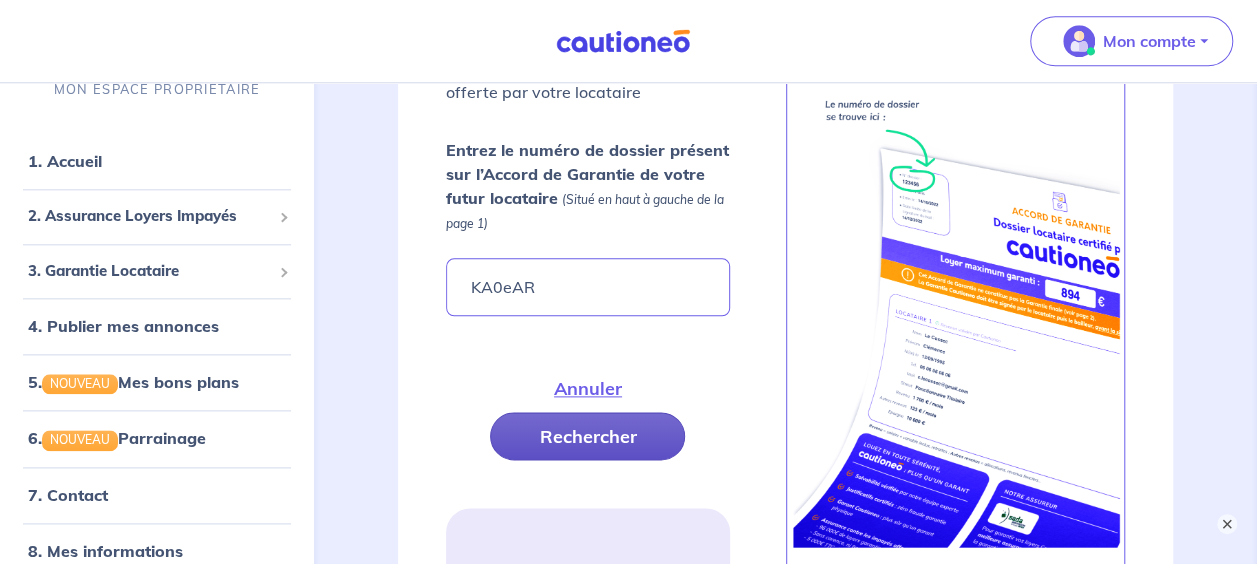click on "Rechercher" at bounding box center [587, 436] 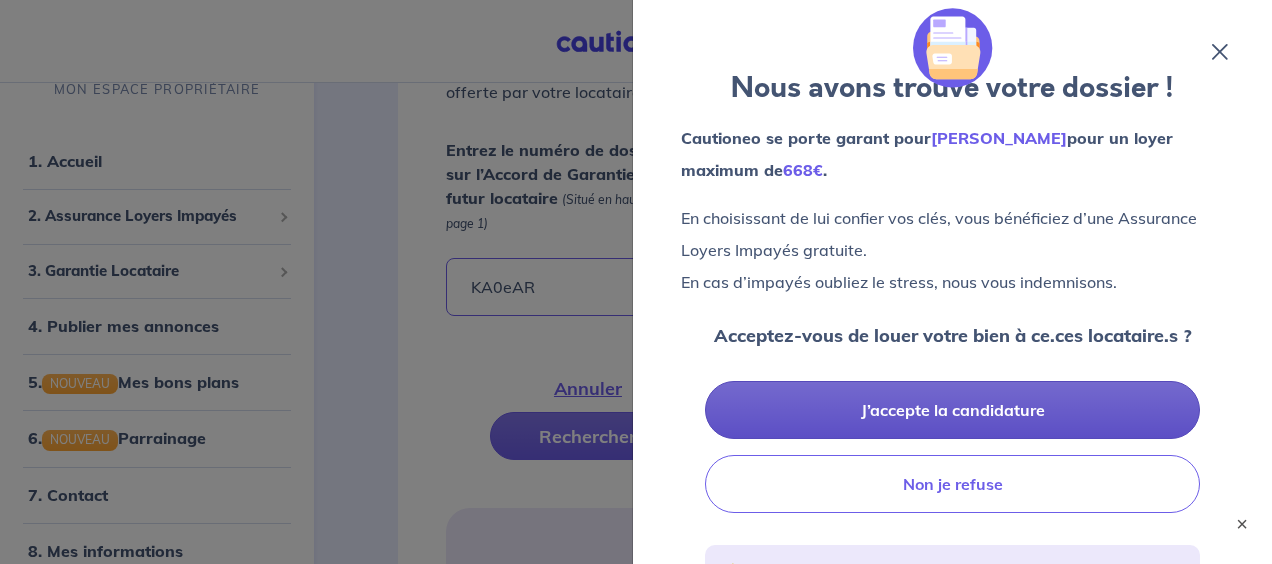 click on "J’accepte la candidature" at bounding box center (952, 410) 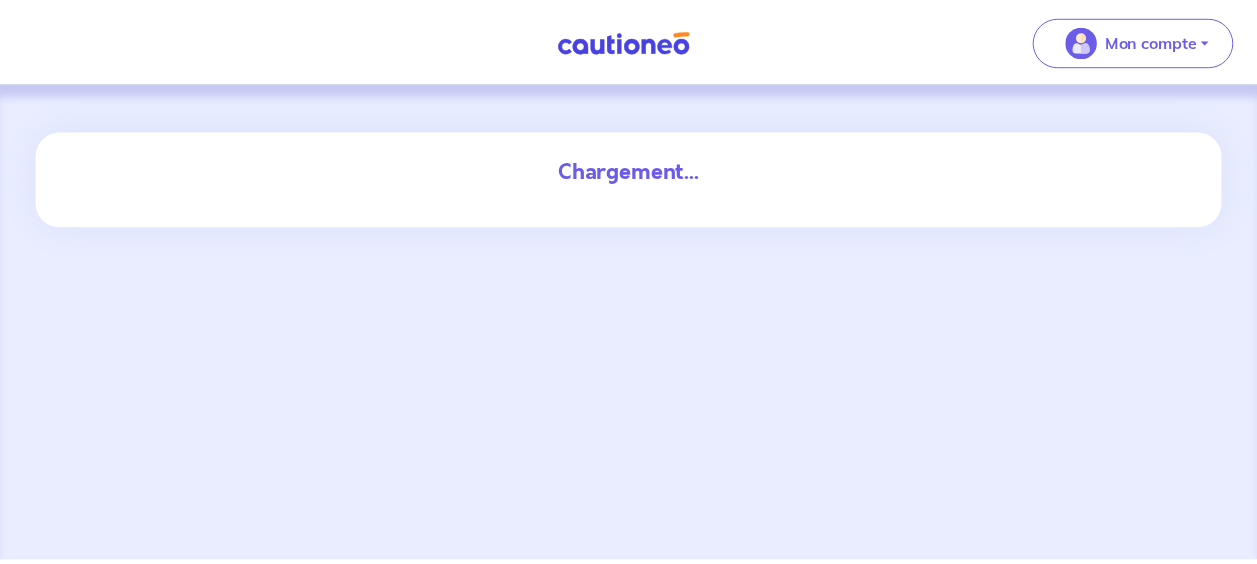 scroll, scrollTop: 0, scrollLeft: 0, axis: both 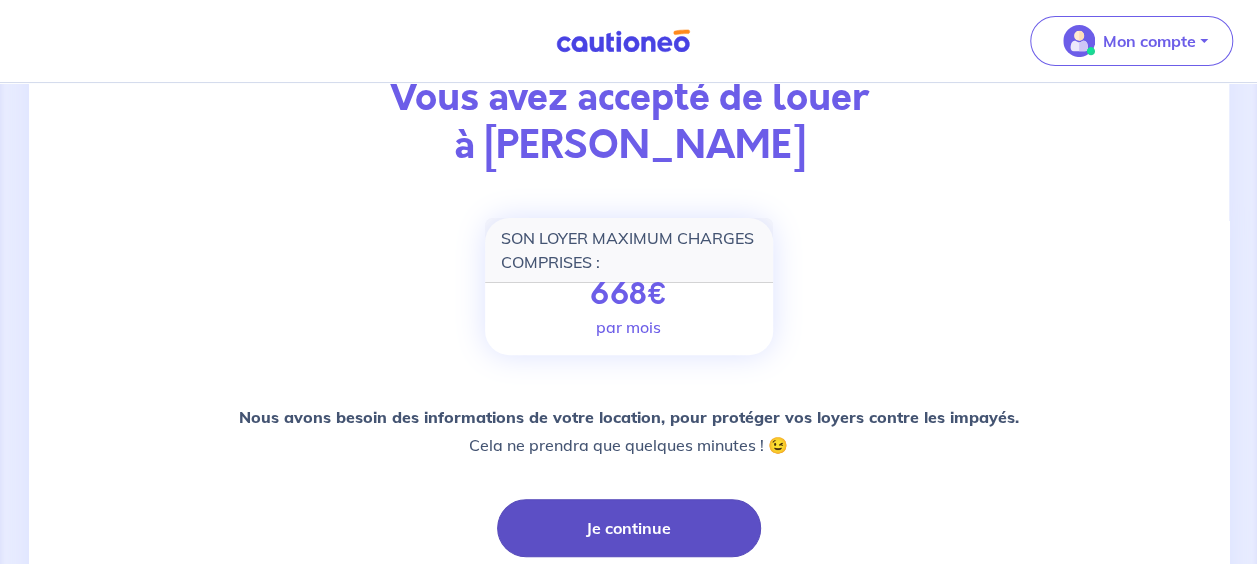 click on "Je continue" at bounding box center [629, 528] 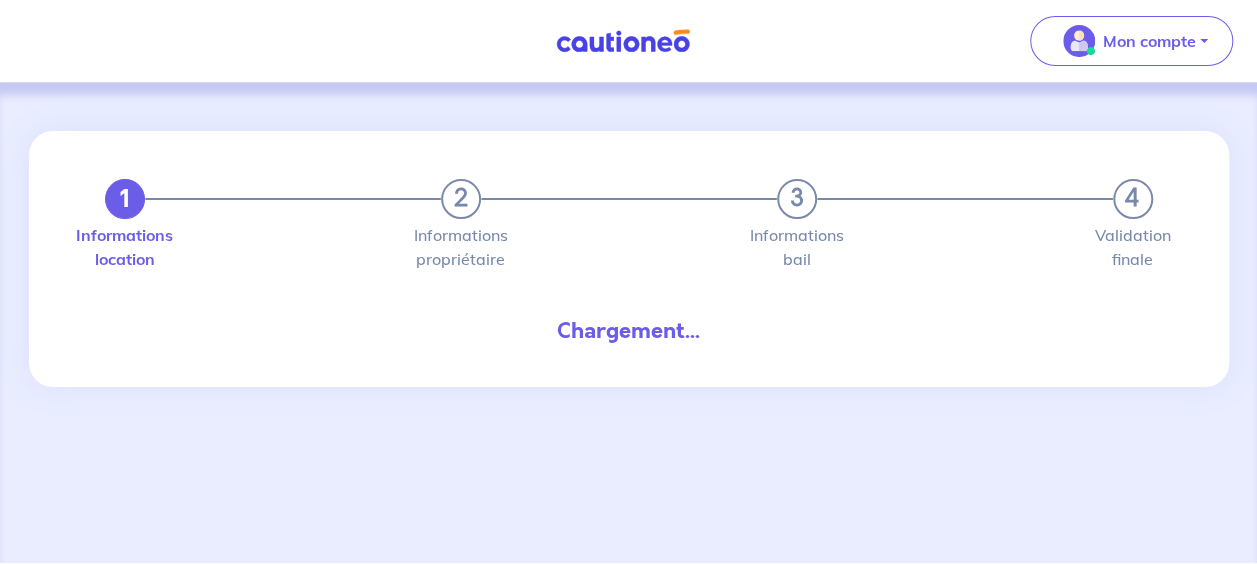 scroll, scrollTop: 0, scrollLeft: 0, axis: both 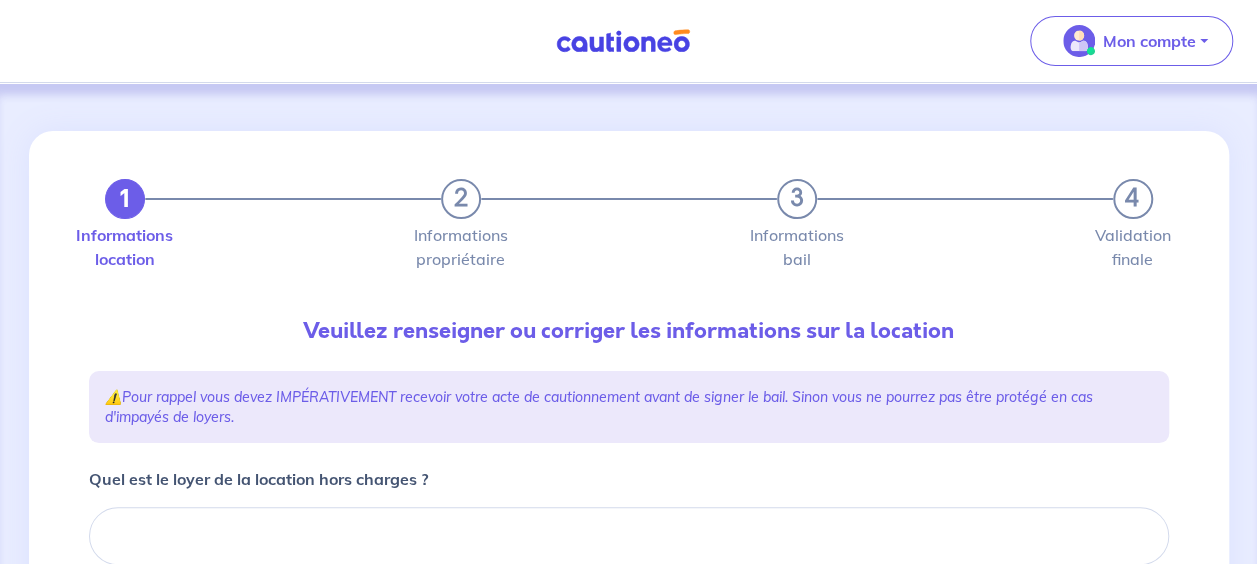 type 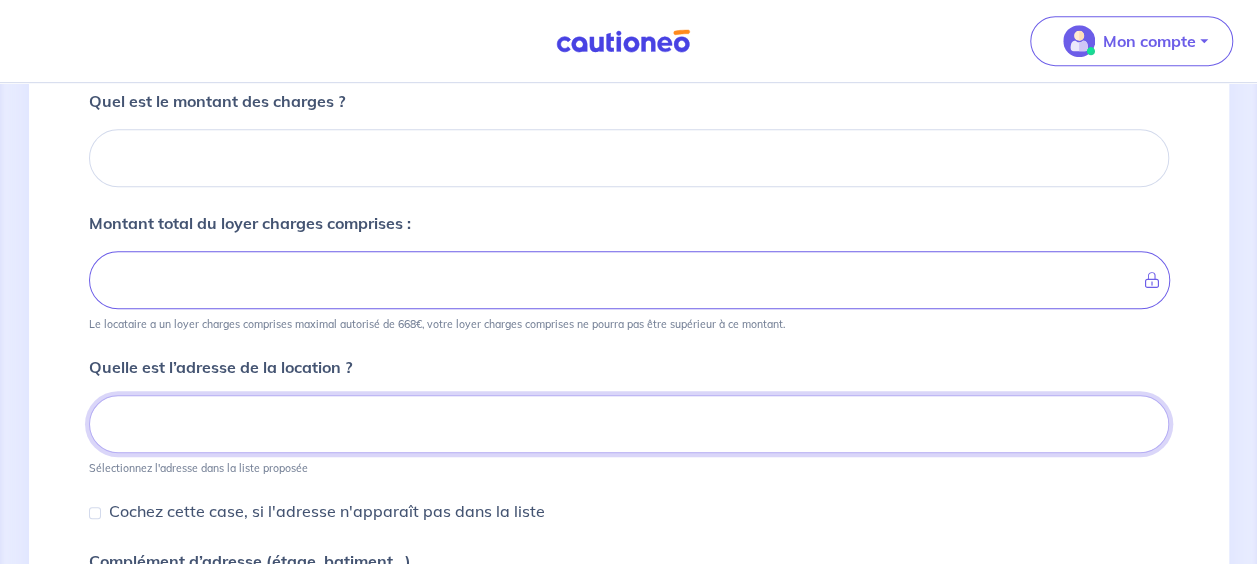 scroll, scrollTop: 638, scrollLeft: 0, axis: vertical 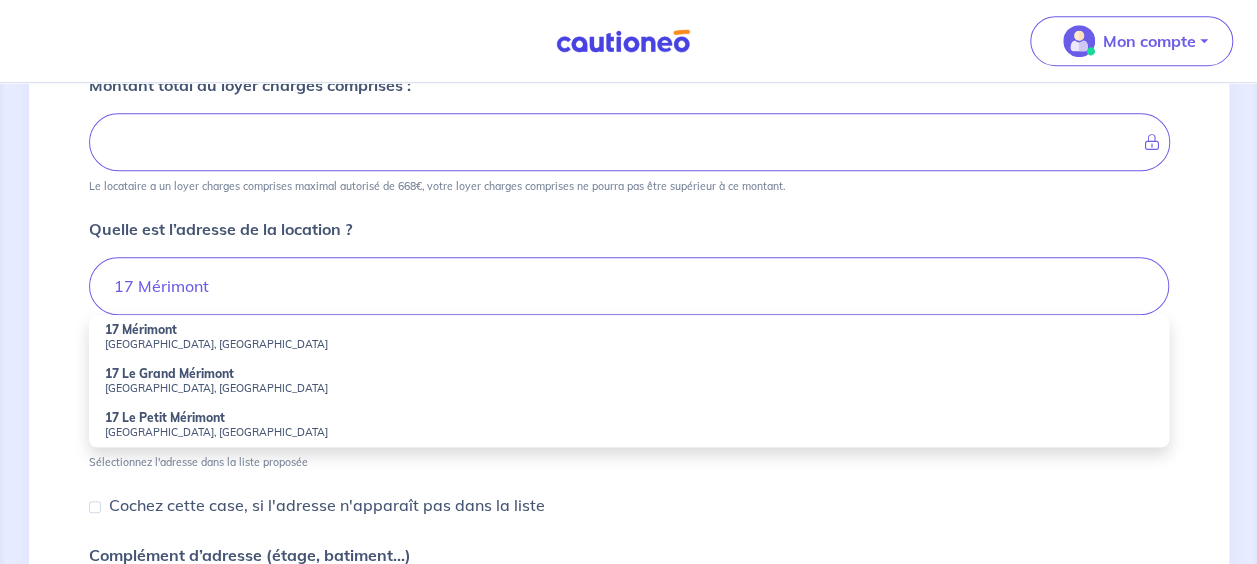 click on "[GEOGRAPHIC_DATA], [GEOGRAPHIC_DATA]" at bounding box center [629, 344] 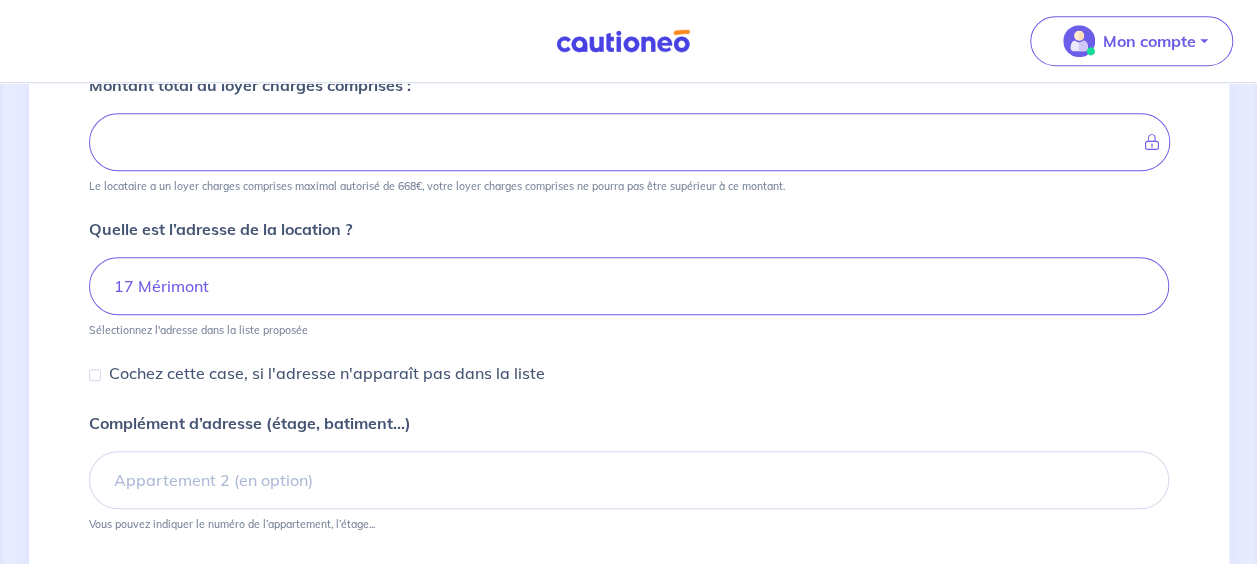 type on "17 Mérimont, [GEOGRAPHIC_DATA], [GEOGRAPHIC_DATA]" 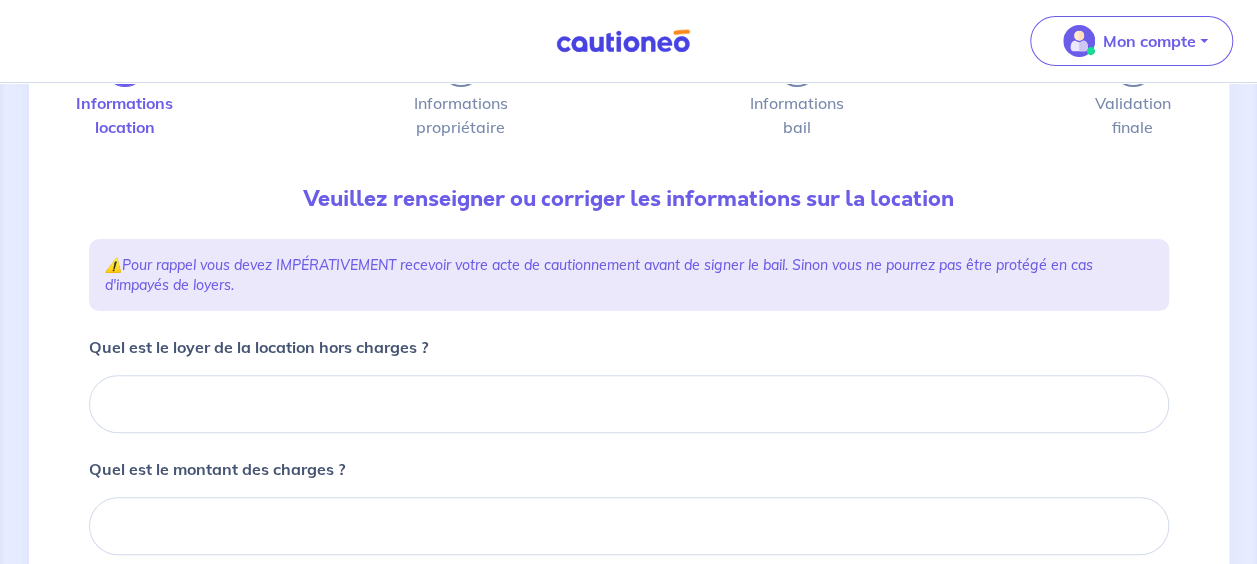 scroll, scrollTop: 115, scrollLeft: 0, axis: vertical 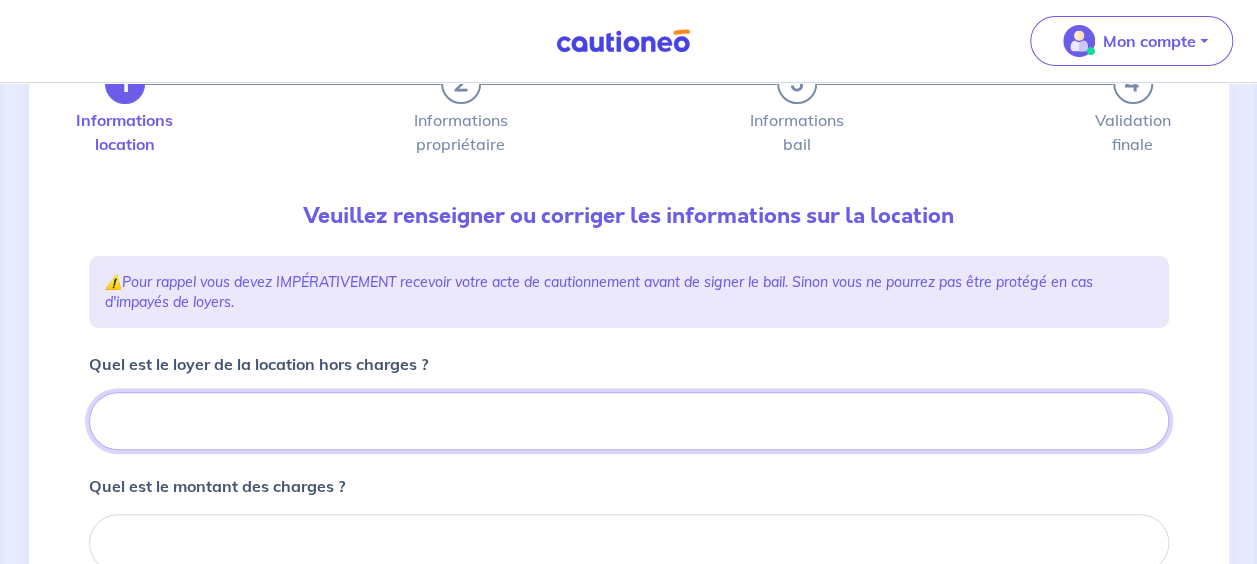 click on "Quel est le loyer de la location hors charges ?" at bounding box center (629, 421) 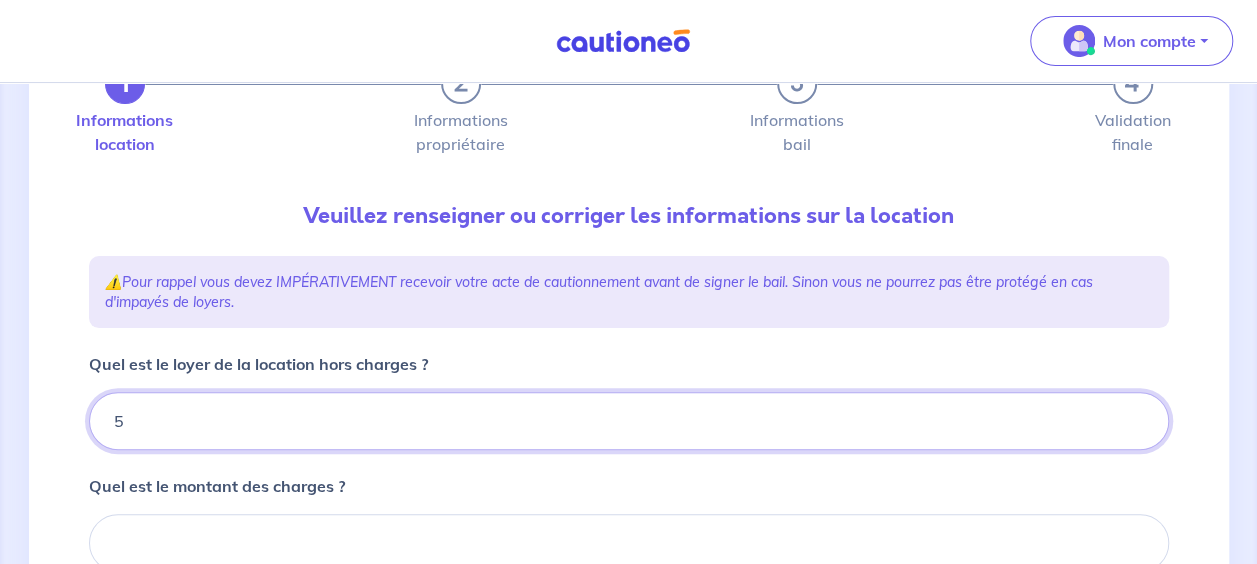 type 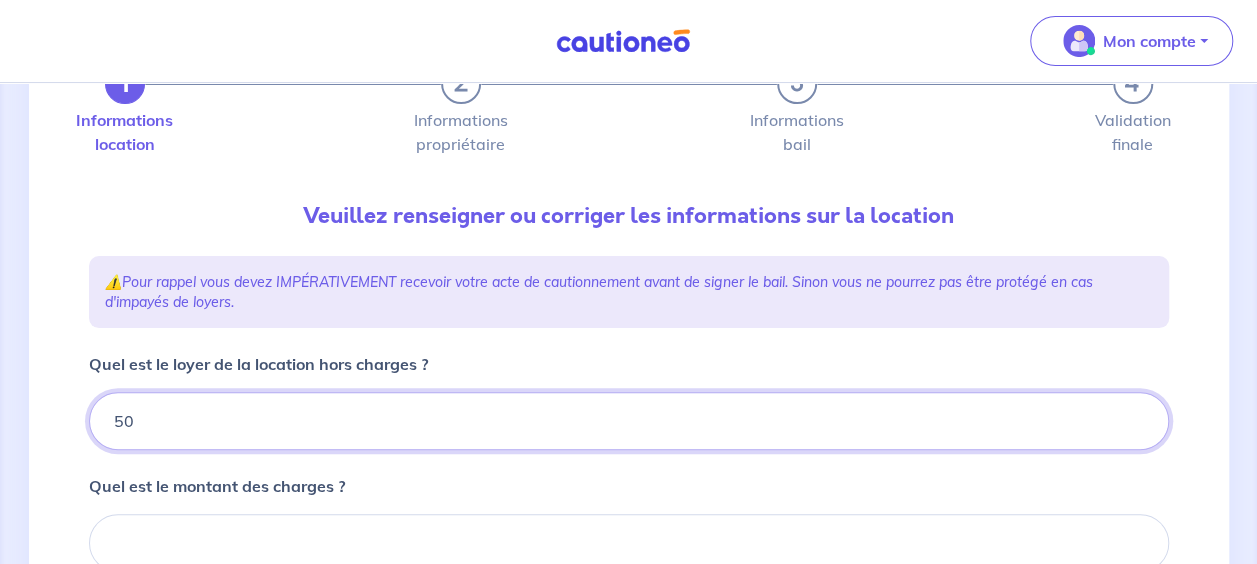 type on "500" 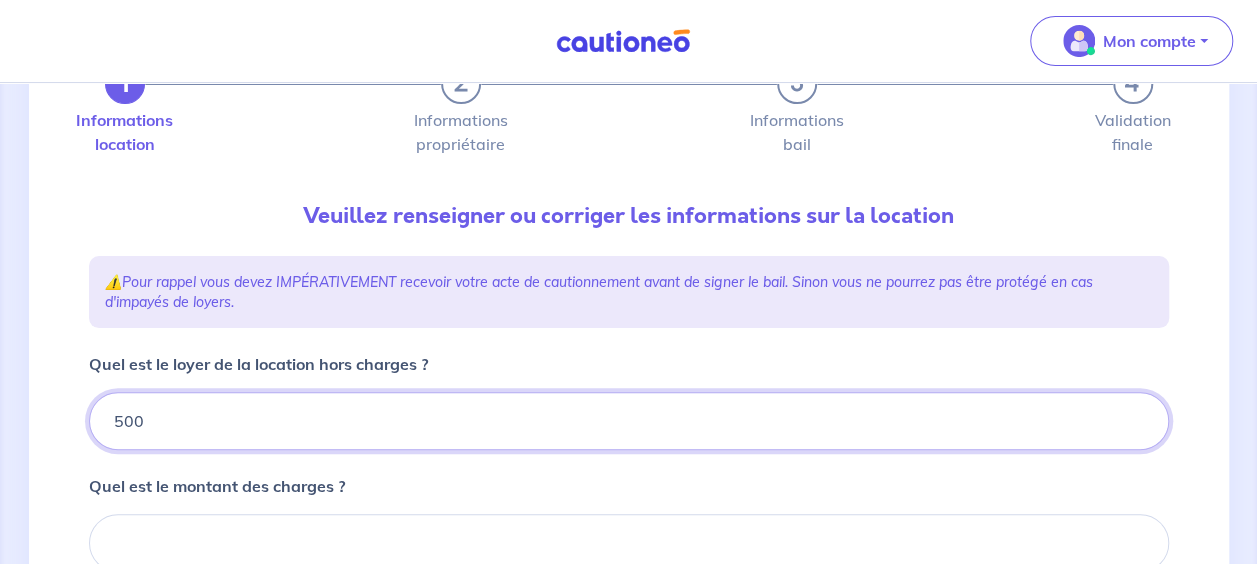 type 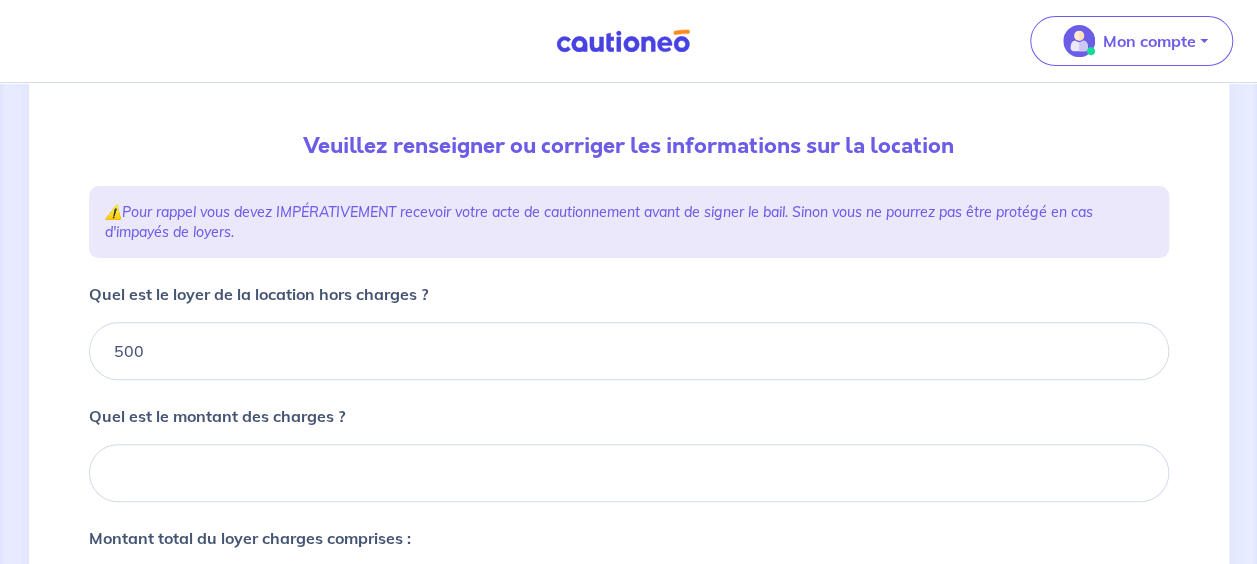 scroll, scrollTop: 215, scrollLeft: 0, axis: vertical 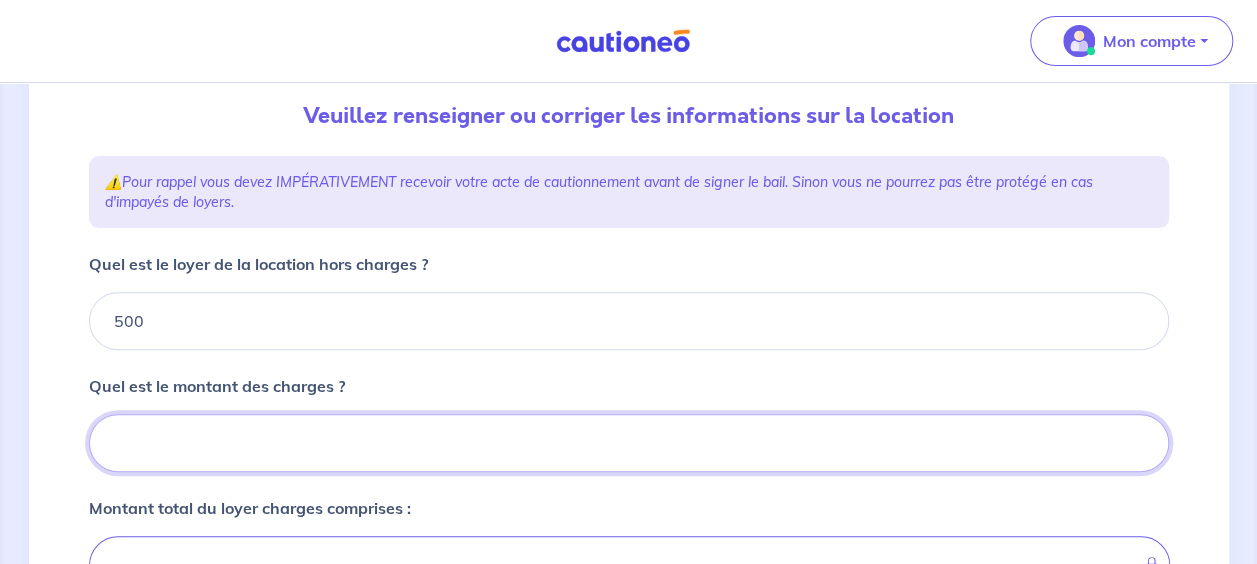 click on "Quel est le montant des charges ?" at bounding box center [629, 443] 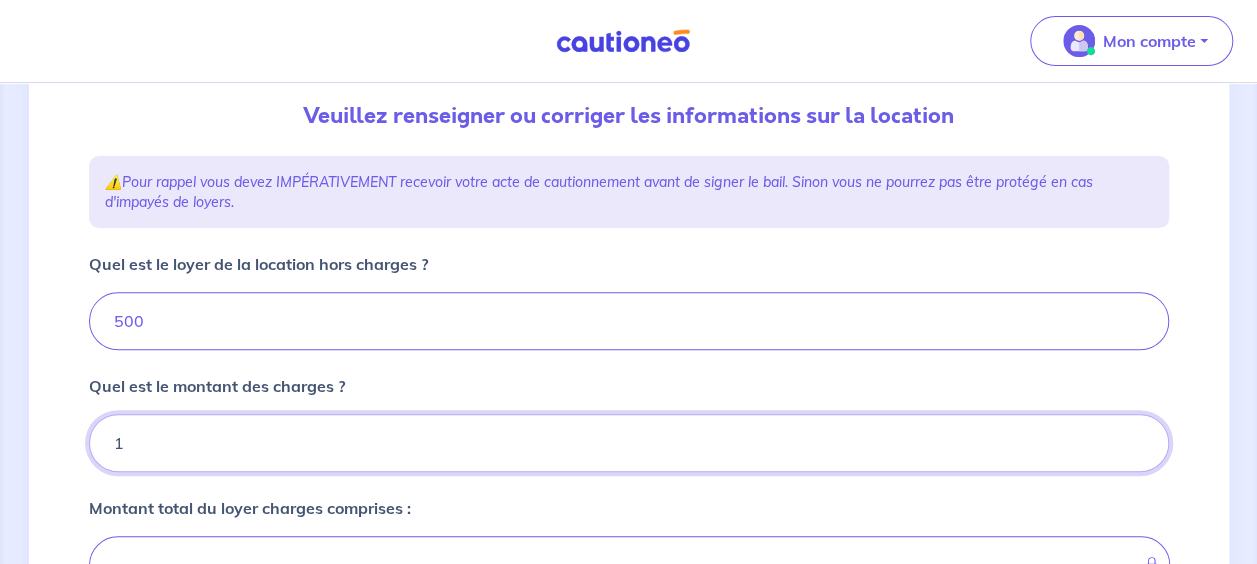 type on "12" 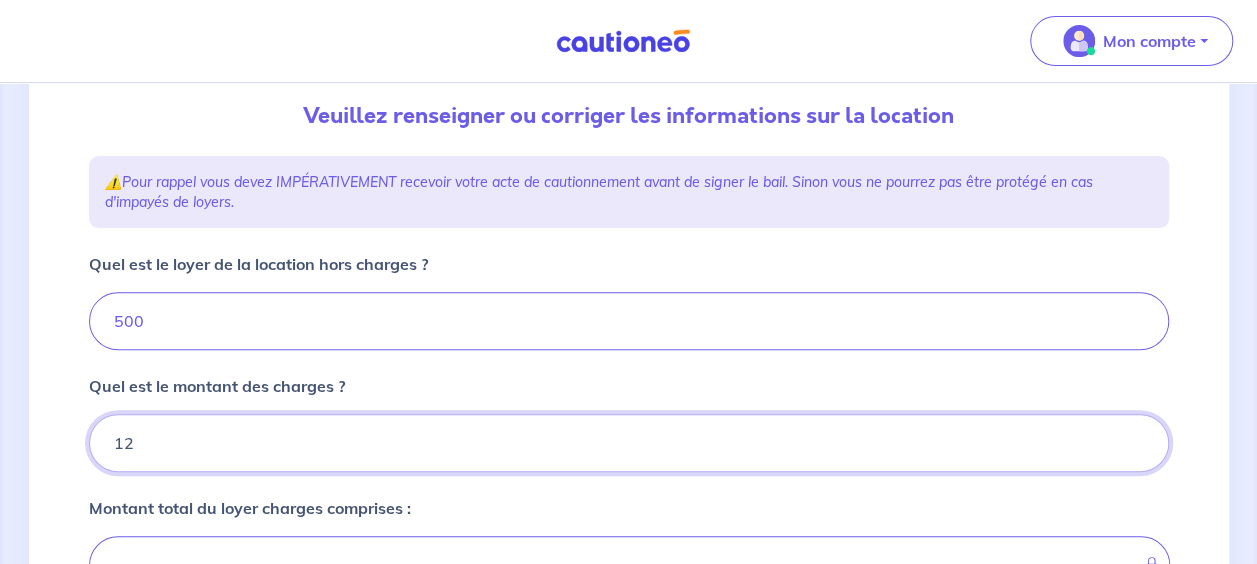 type on "501" 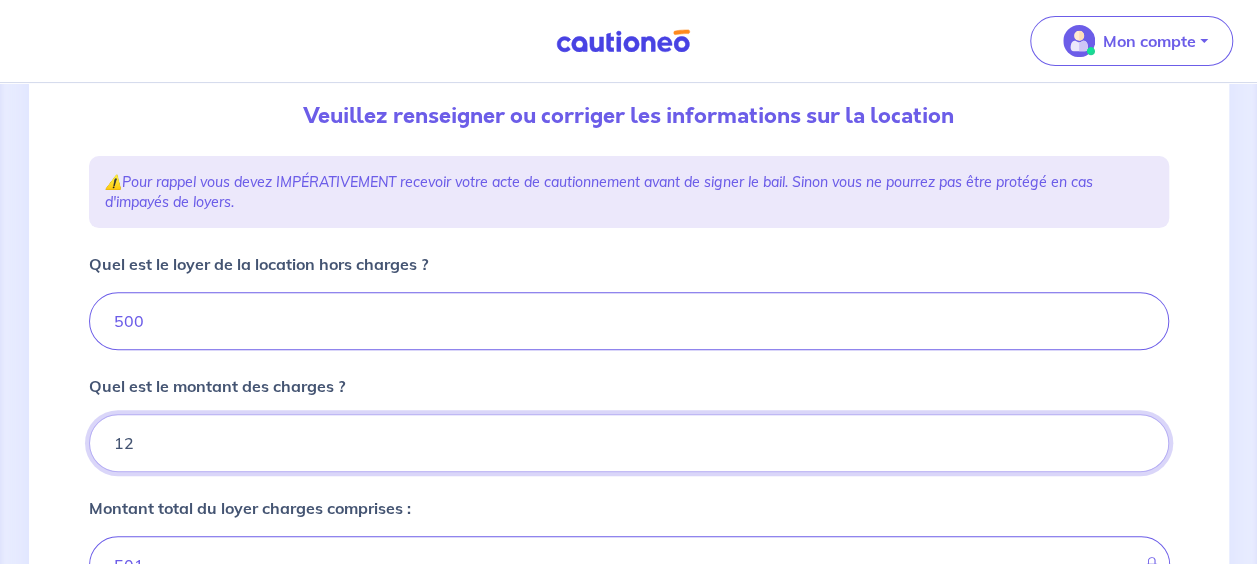 type on "120" 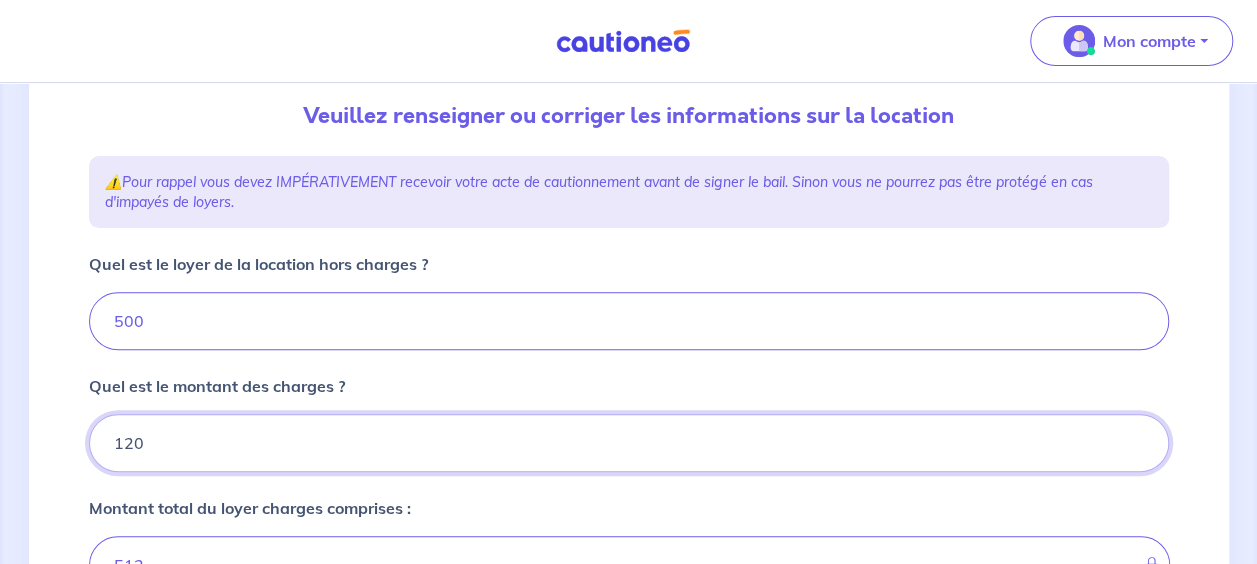type on "620" 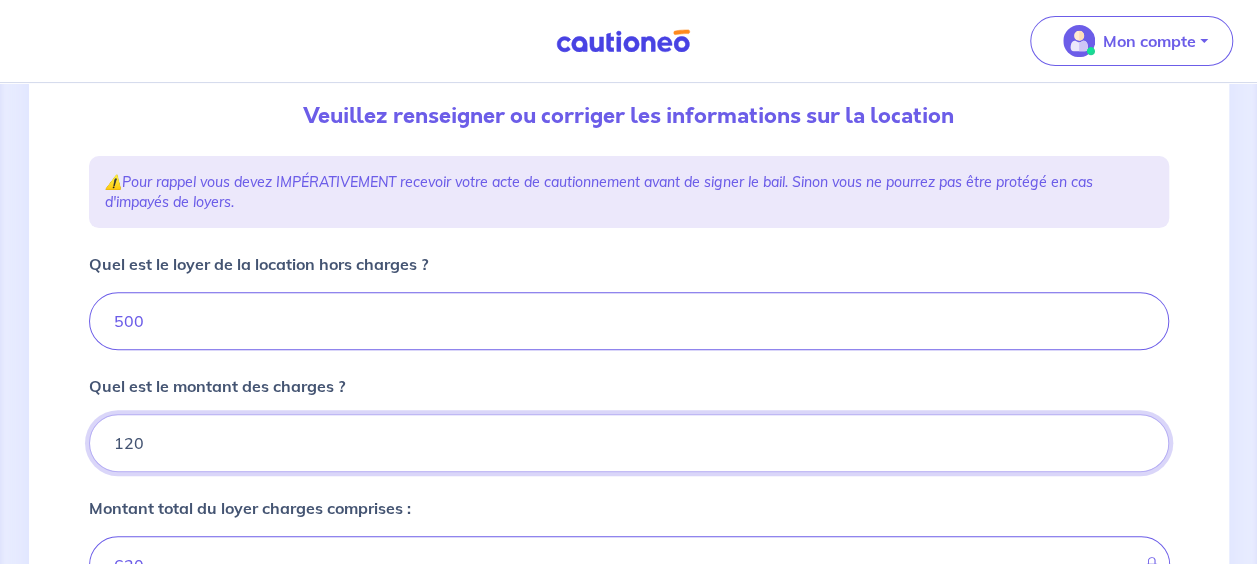 type on "120" 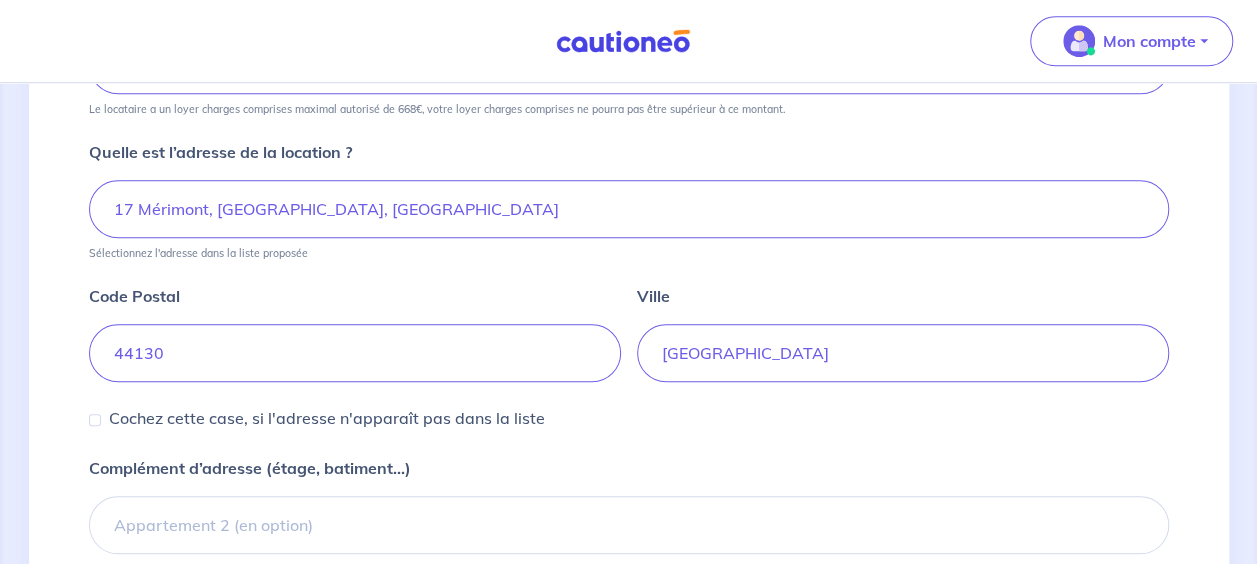 scroll, scrollTop: 815, scrollLeft: 0, axis: vertical 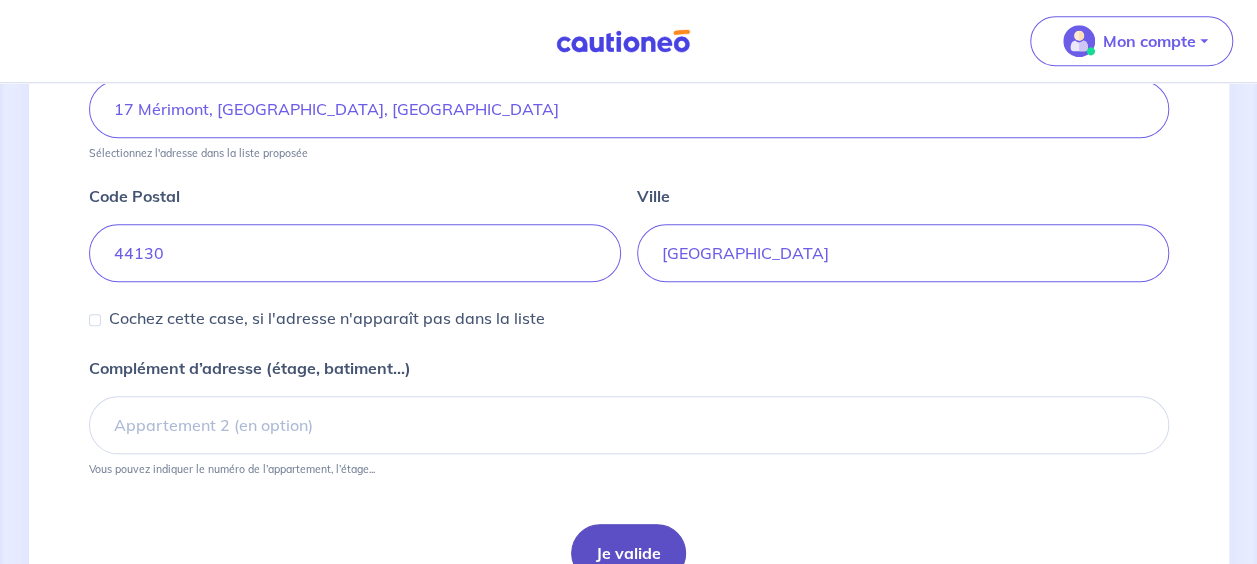 click on "Je valide" at bounding box center [628, 553] 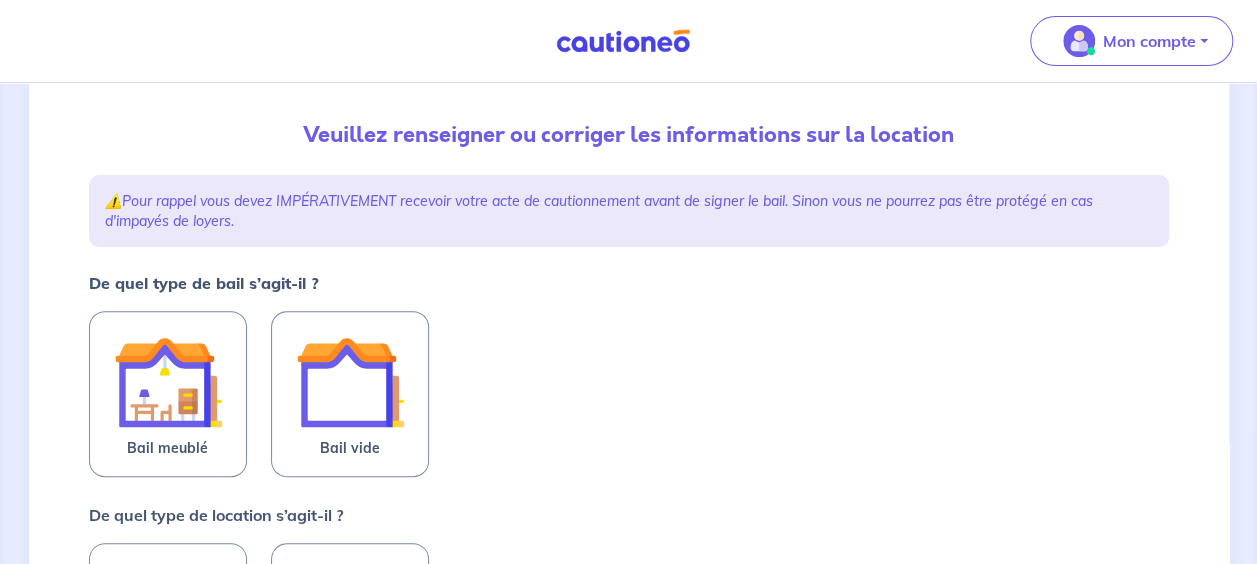 scroll, scrollTop: 300, scrollLeft: 0, axis: vertical 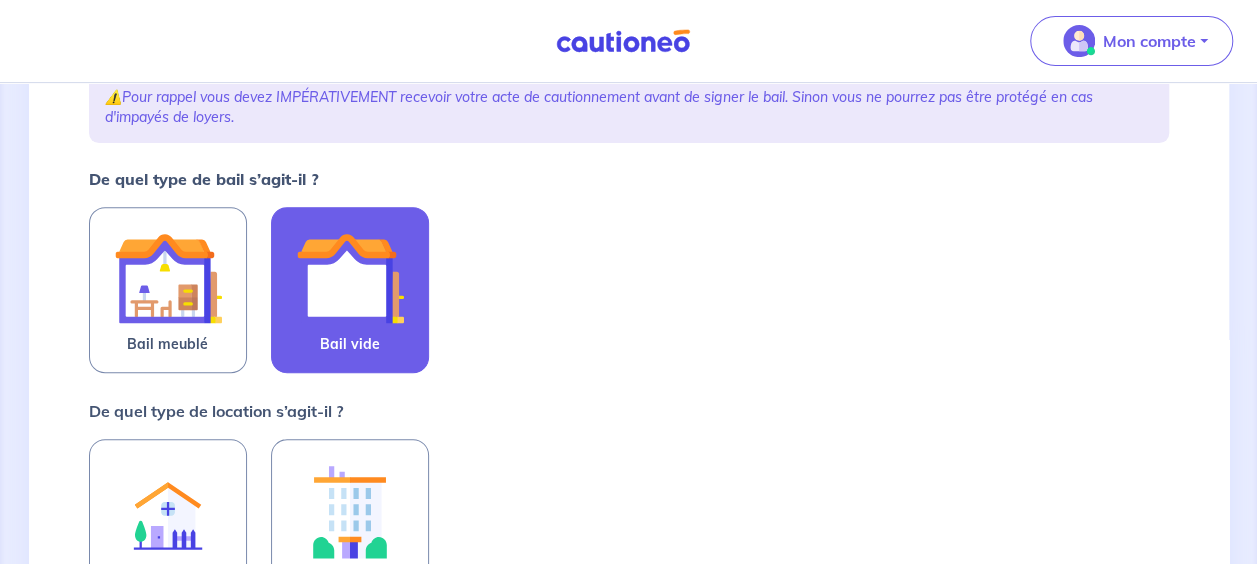 click at bounding box center [350, 278] 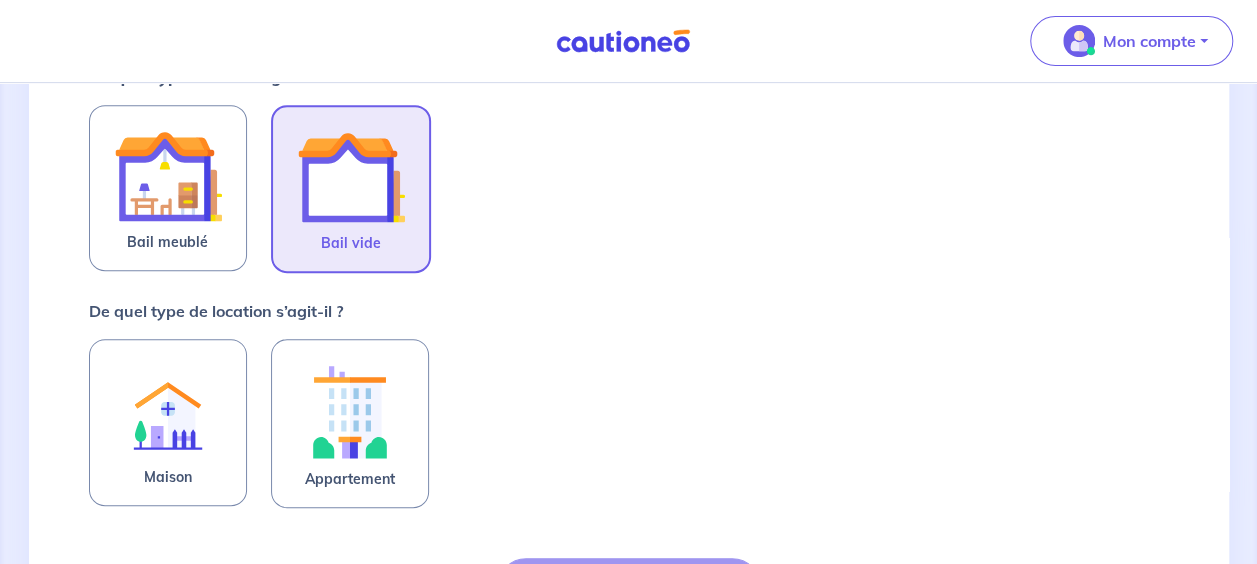 scroll, scrollTop: 500, scrollLeft: 0, axis: vertical 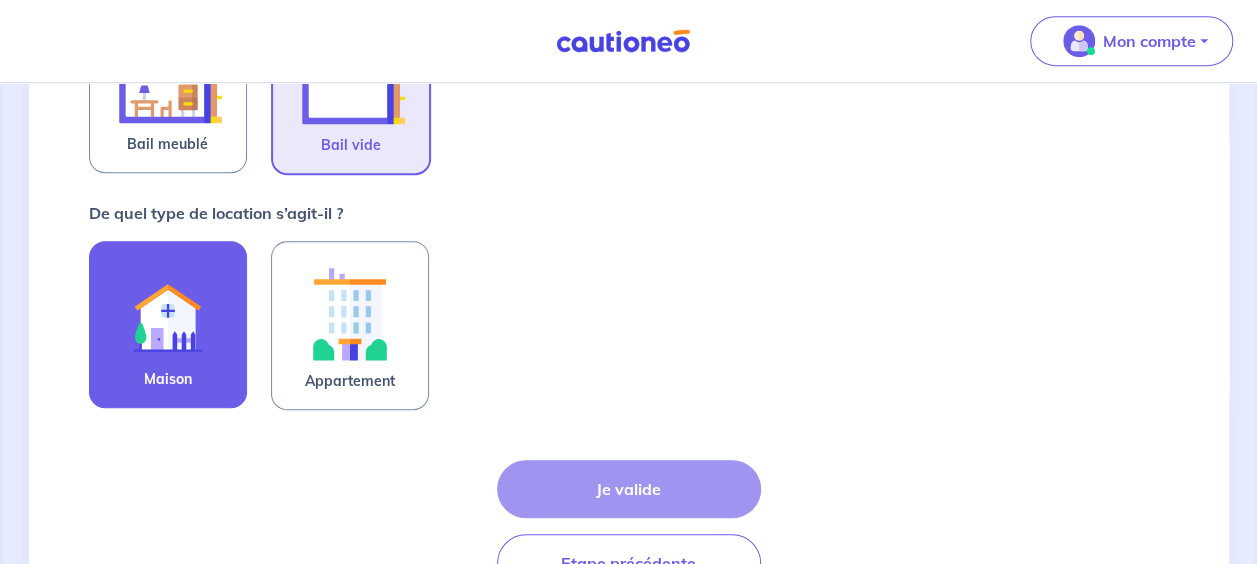 click at bounding box center [168, 312] 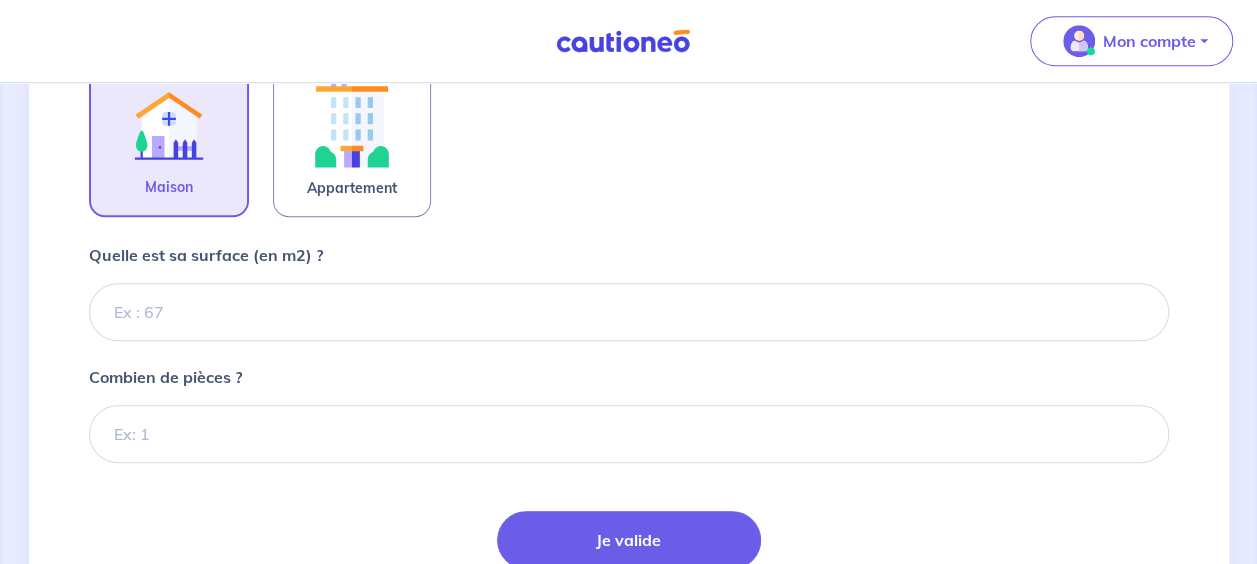 scroll, scrollTop: 700, scrollLeft: 0, axis: vertical 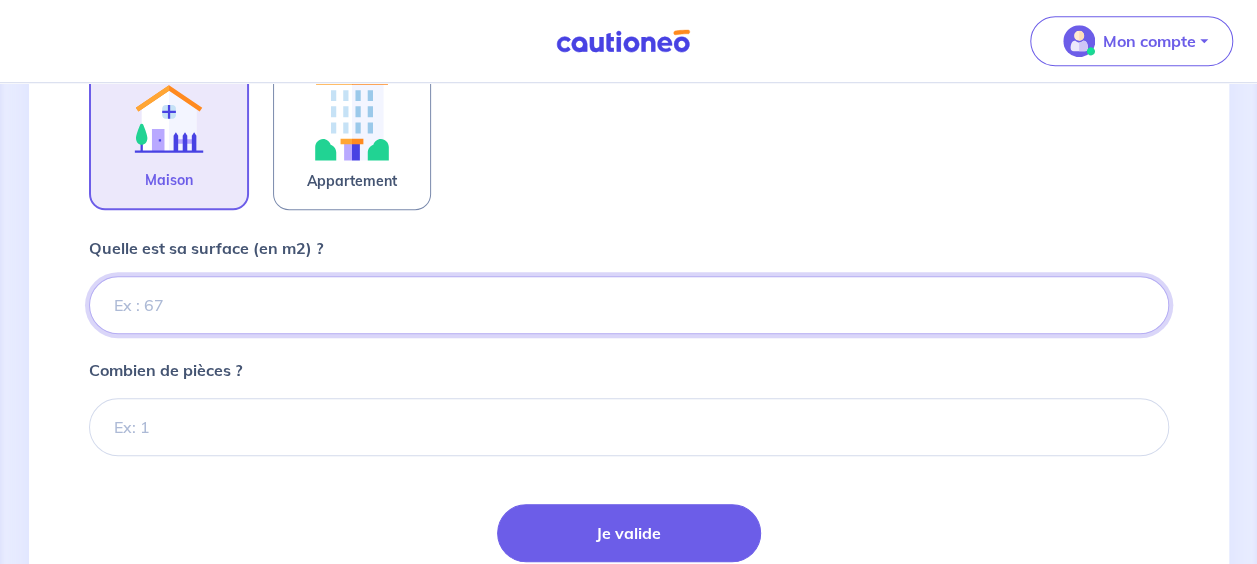 click on "Quelle est sa surface (en m2) ?" at bounding box center (629, 305) 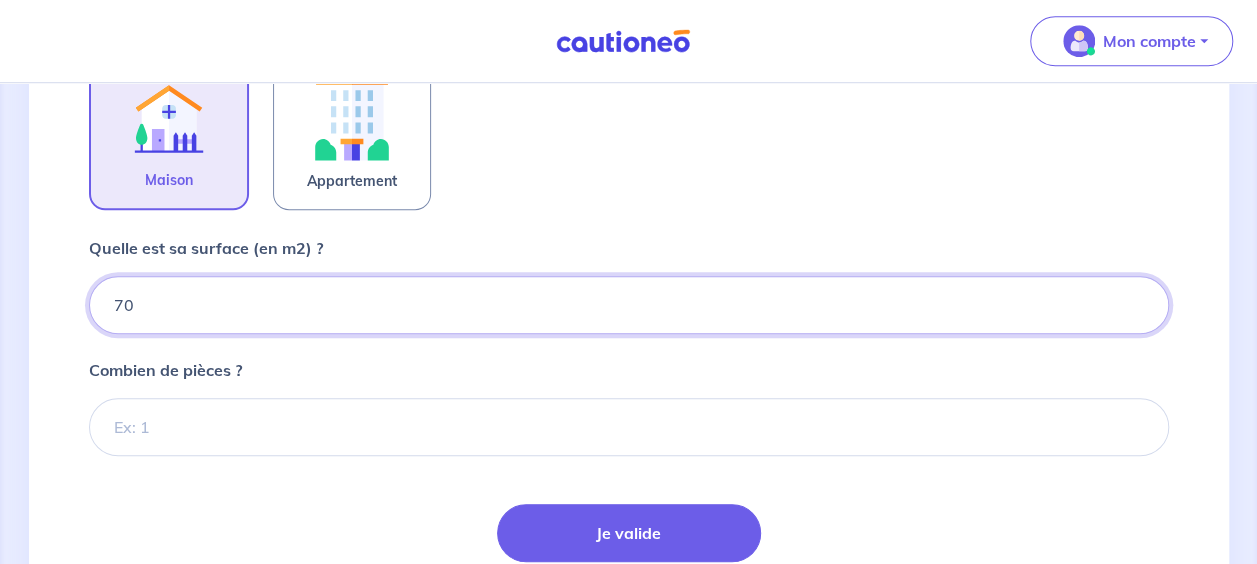 type on "70" 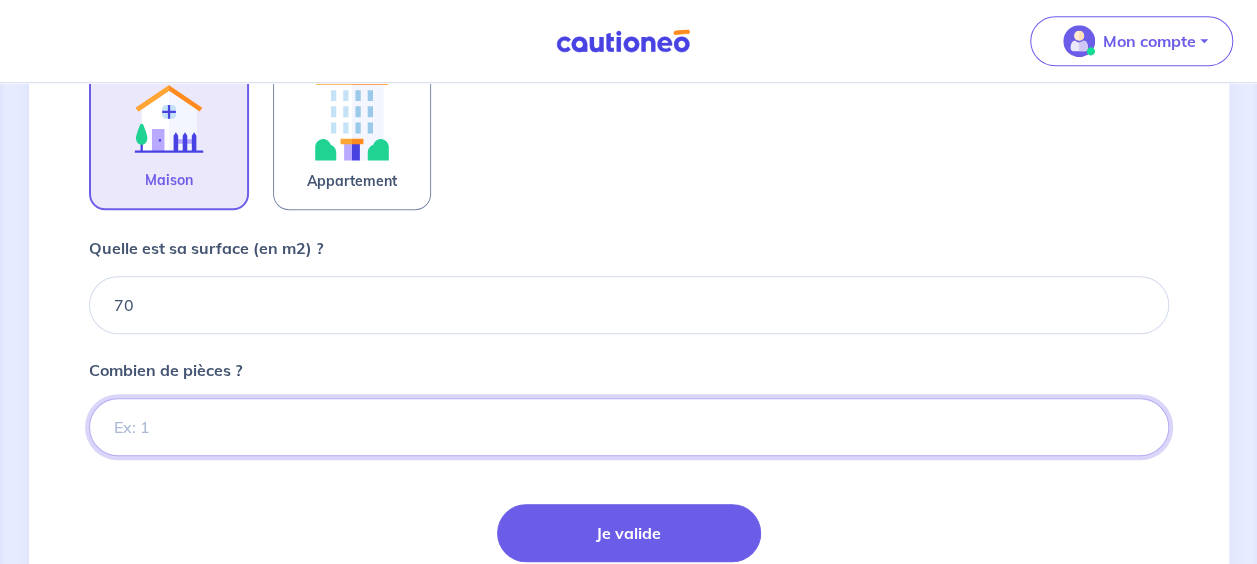click on "Combien de pièces ?" at bounding box center (629, 427) 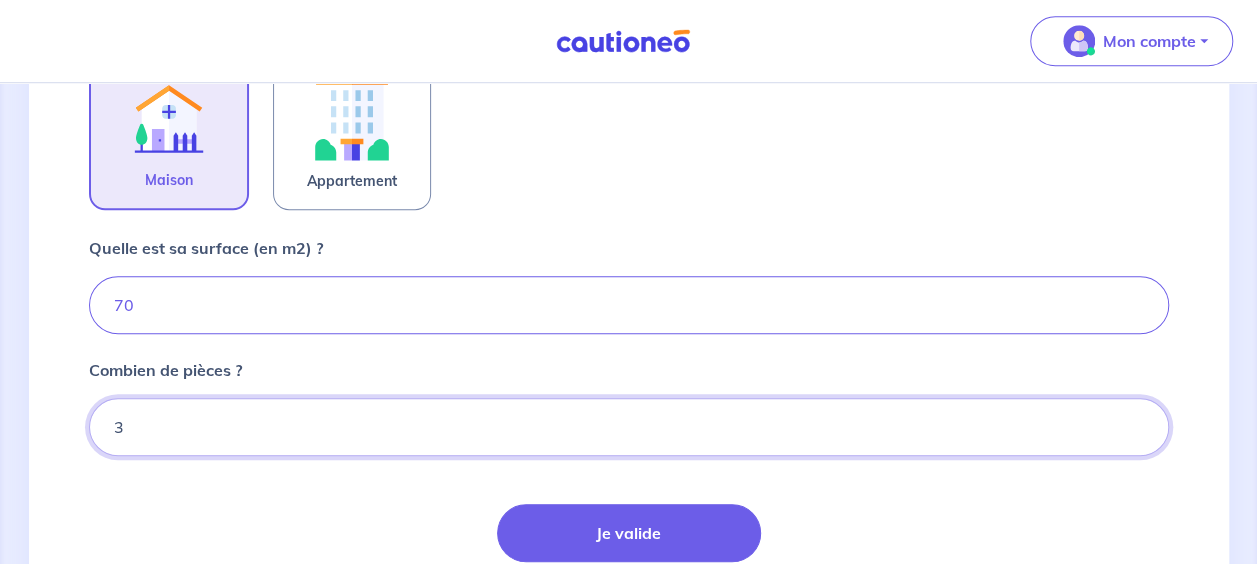 scroll, scrollTop: 656, scrollLeft: 0, axis: vertical 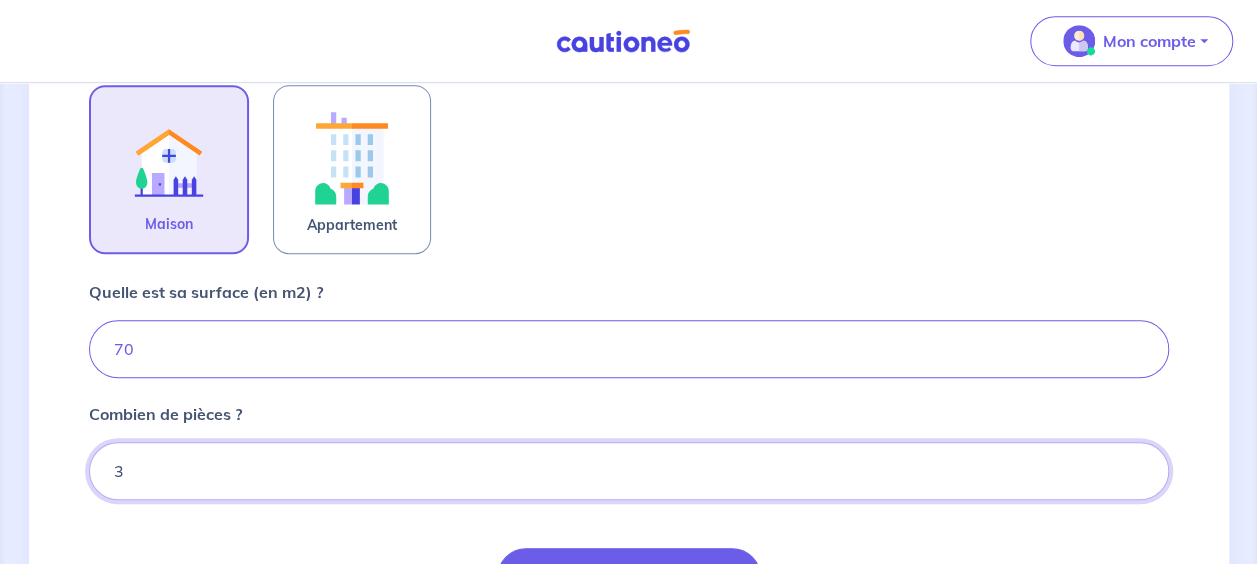 type on "3" 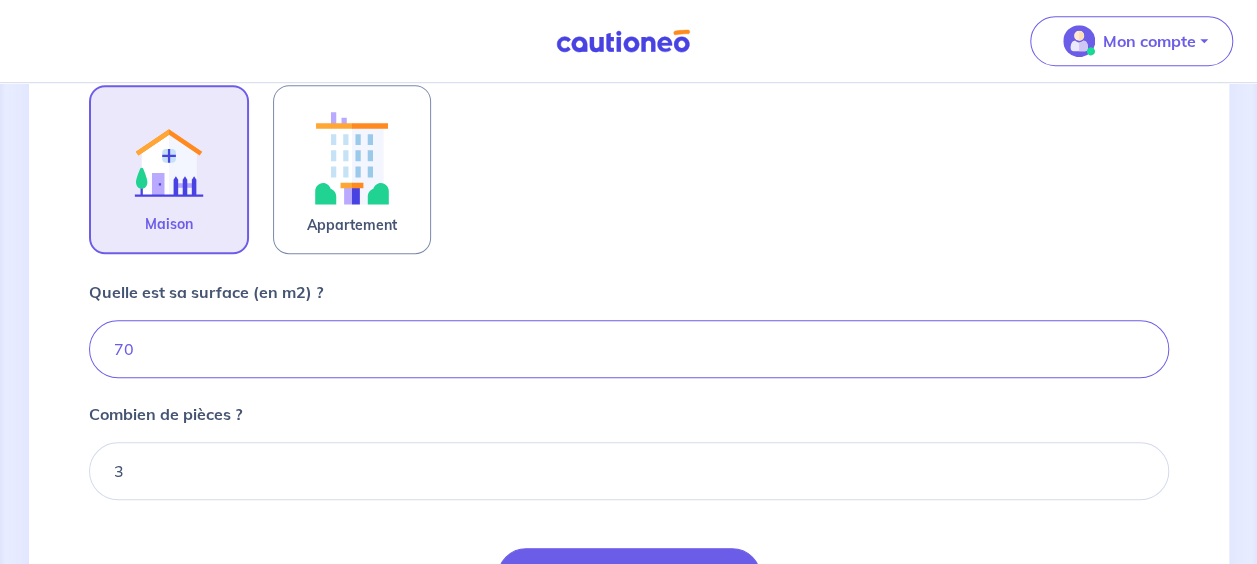 scroll, scrollTop: 856, scrollLeft: 0, axis: vertical 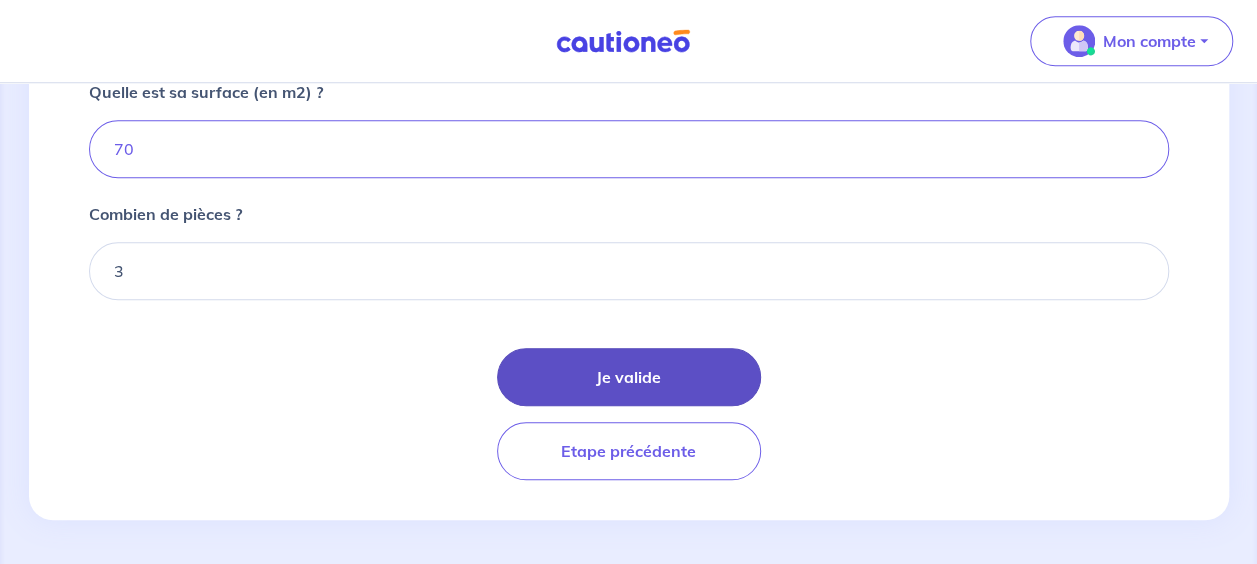 click on "Je valide" at bounding box center [629, 377] 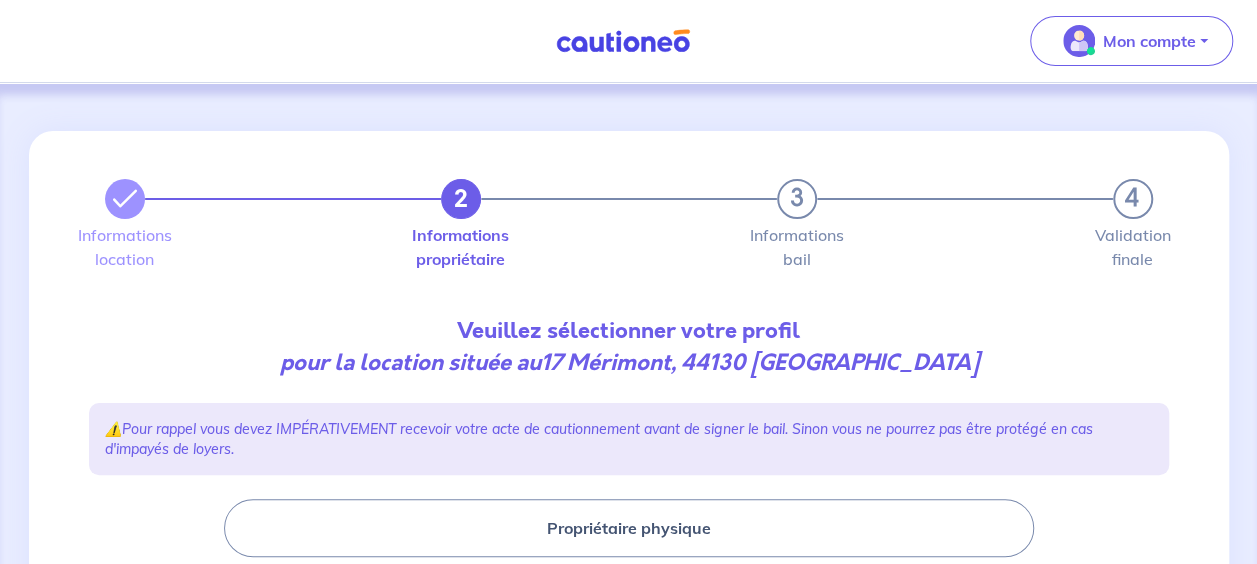 scroll, scrollTop: 200, scrollLeft: 0, axis: vertical 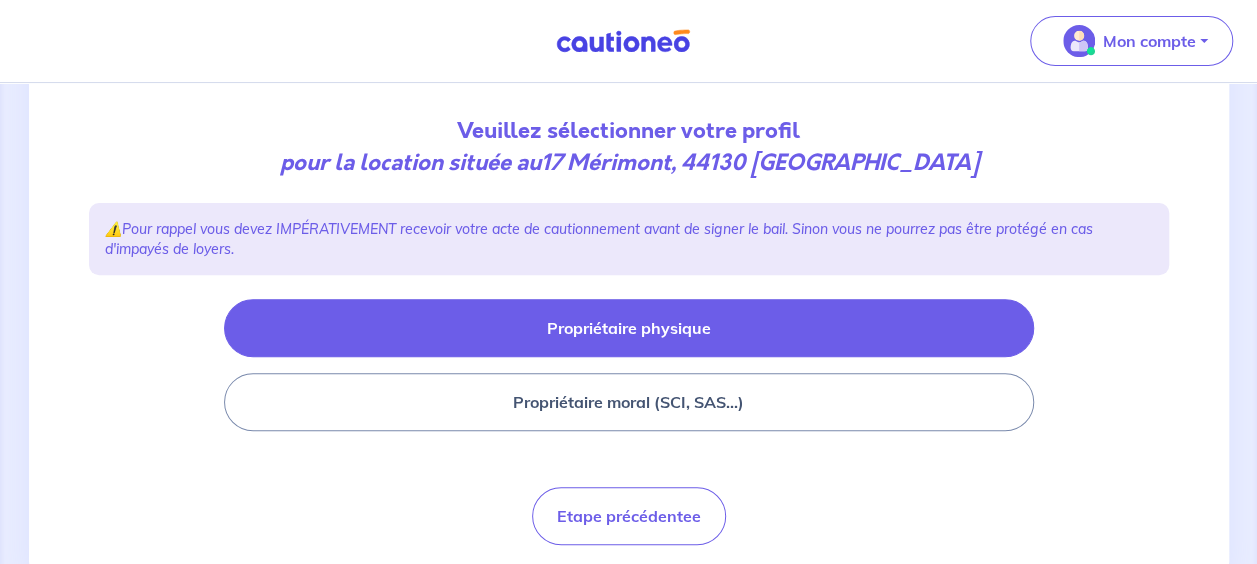 click on "Propriétaire physique" at bounding box center [629, 328] 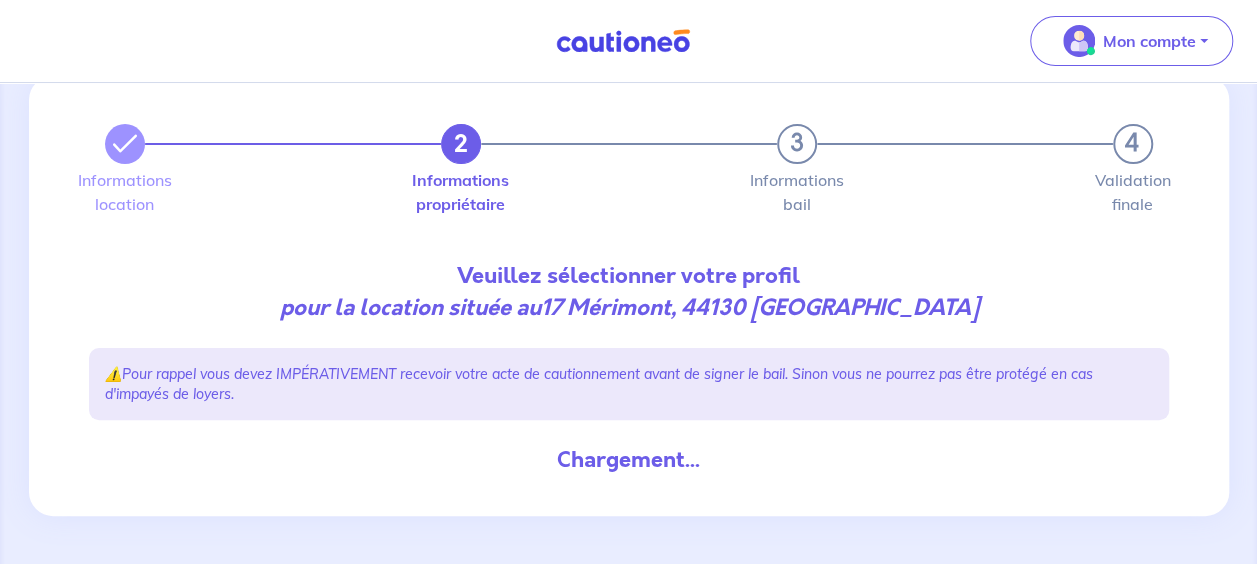 scroll, scrollTop: 54, scrollLeft: 0, axis: vertical 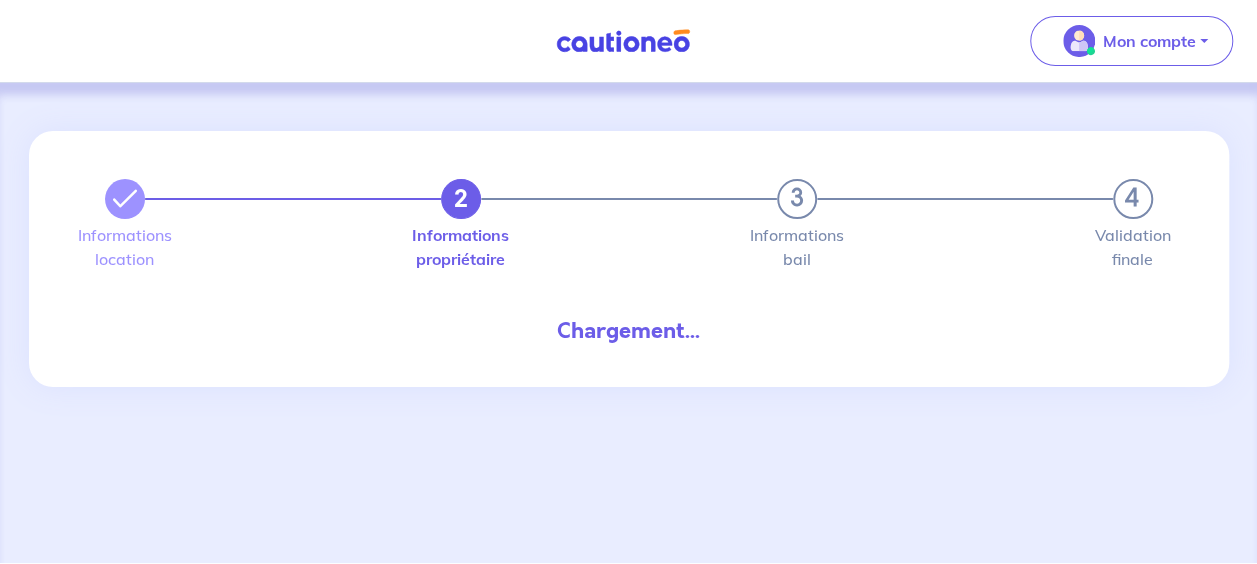 select on "FR" 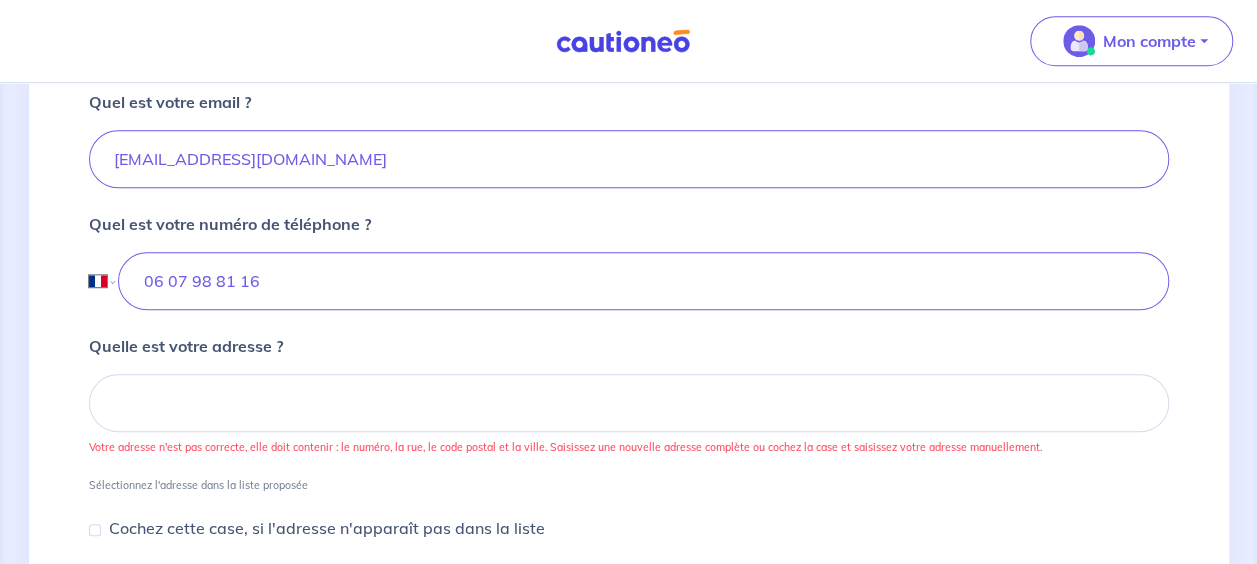 scroll, scrollTop: 700, scrollLeft: 0, axis: vertical 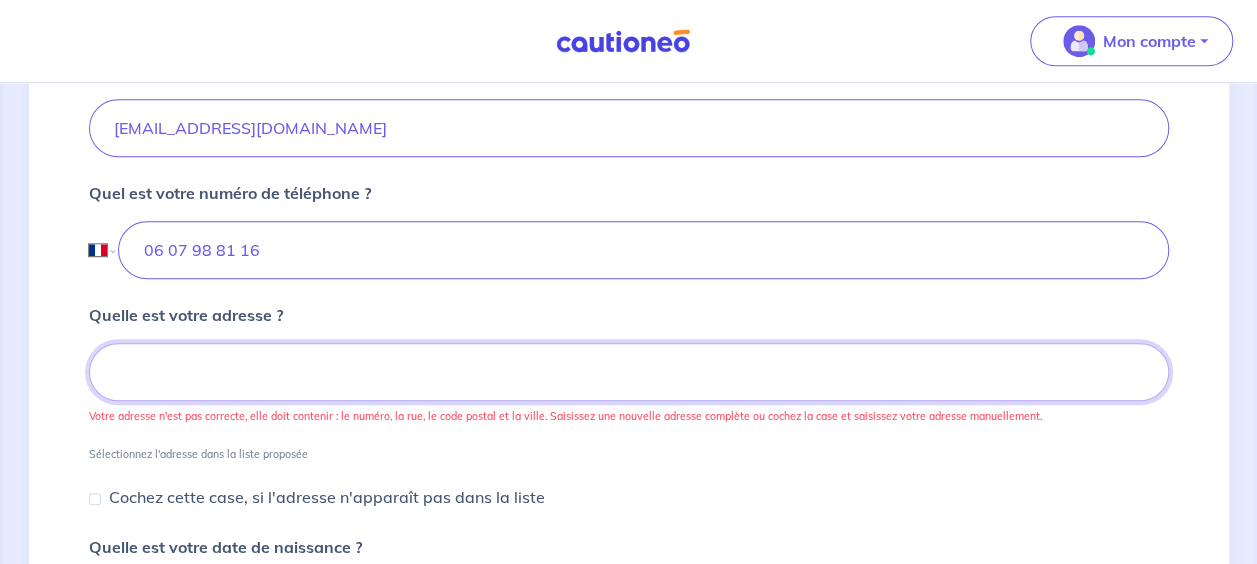 click at bounding box center (629, 372) 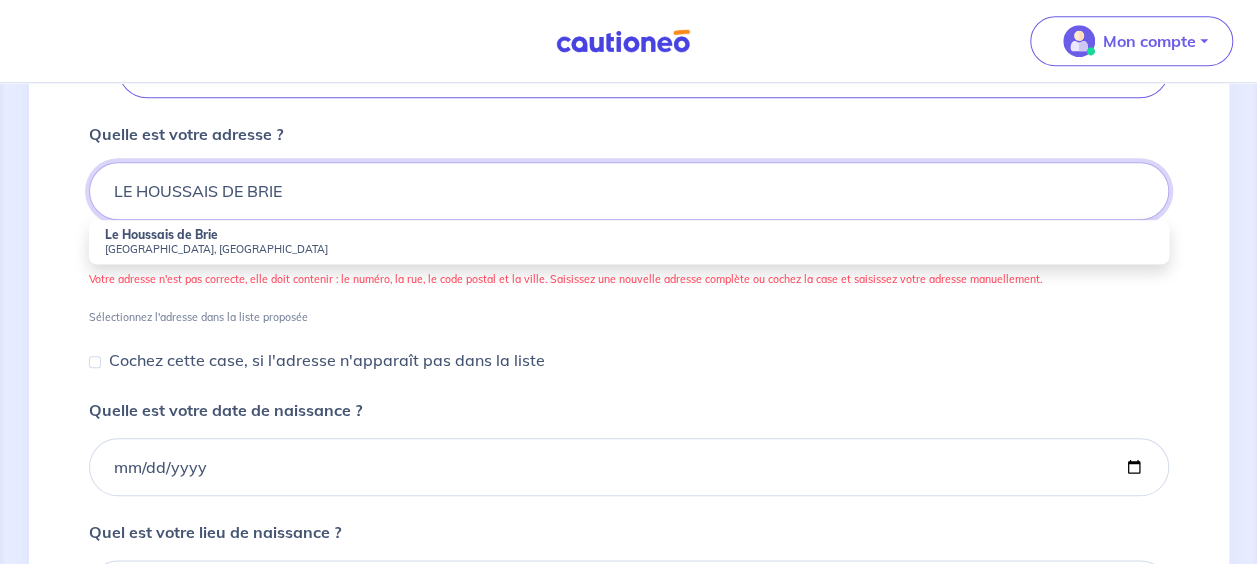 scroll, scrollTop: 900, scrollLeft: 0, axis: vertical 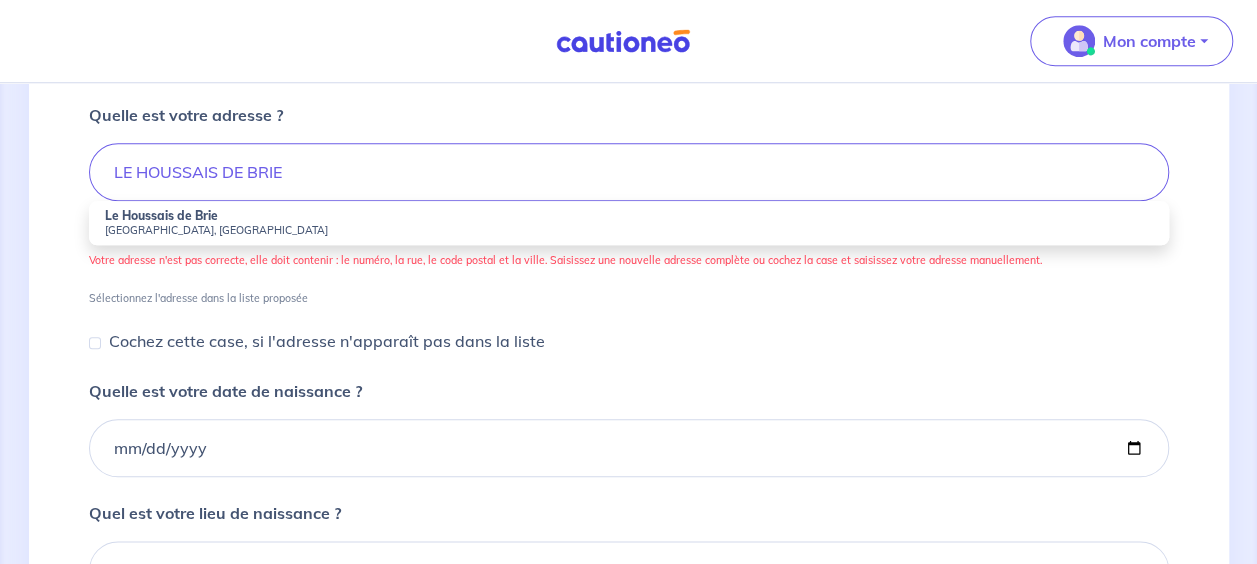 click on "[GEOGRAPHIC_DATA], [GEOGRAPHIC_DATA]" at bounding box center [629, 230] 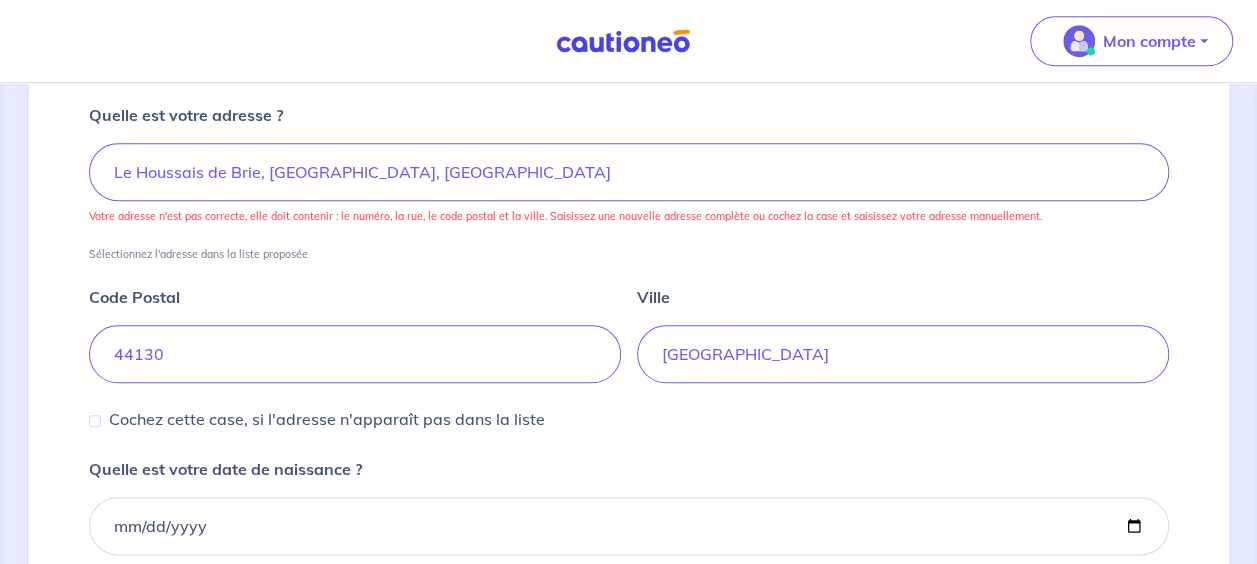 scroll, scrollTop: 1100, scrollLeft: 0, axis: vertical 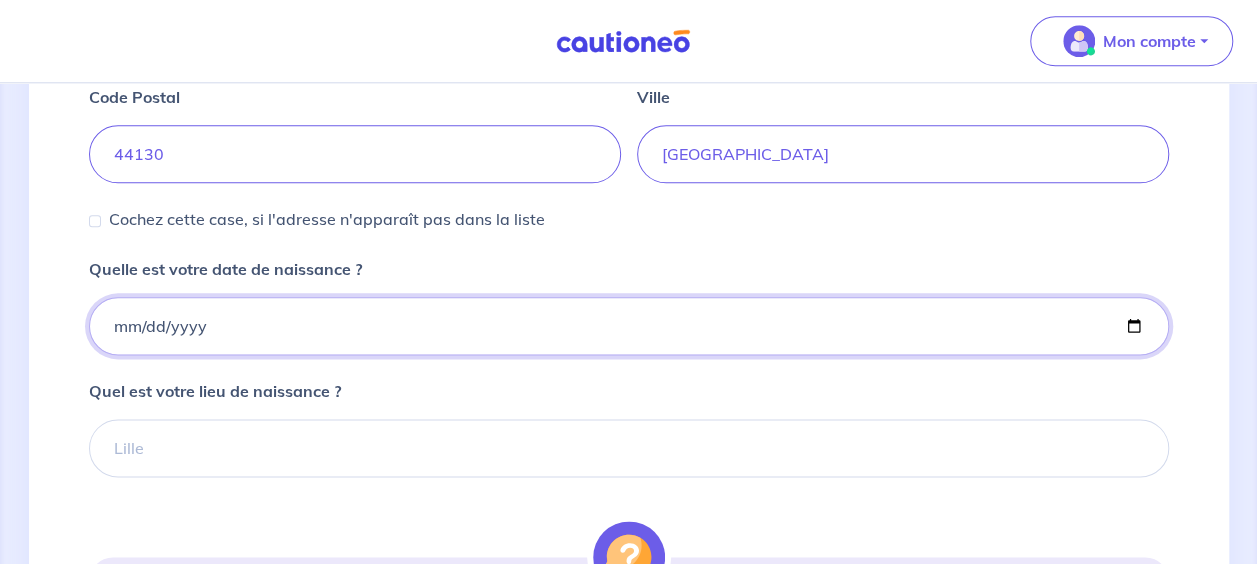 click on "Quelle est votre date de naissance ?" at bounding box center (629, 326) 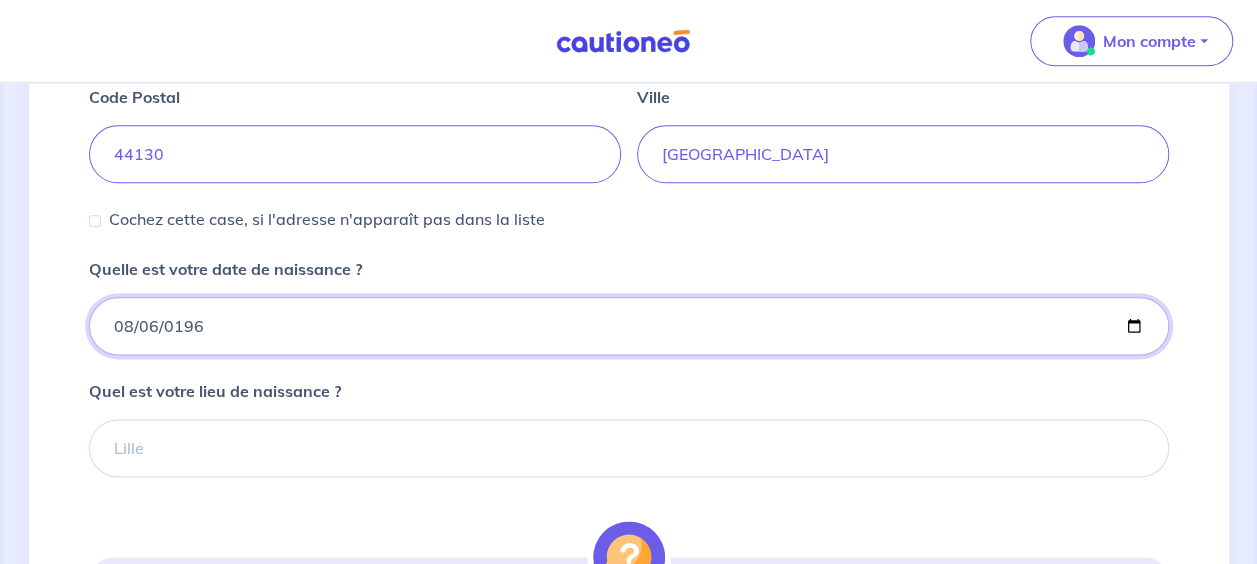 type on "[DATE]" 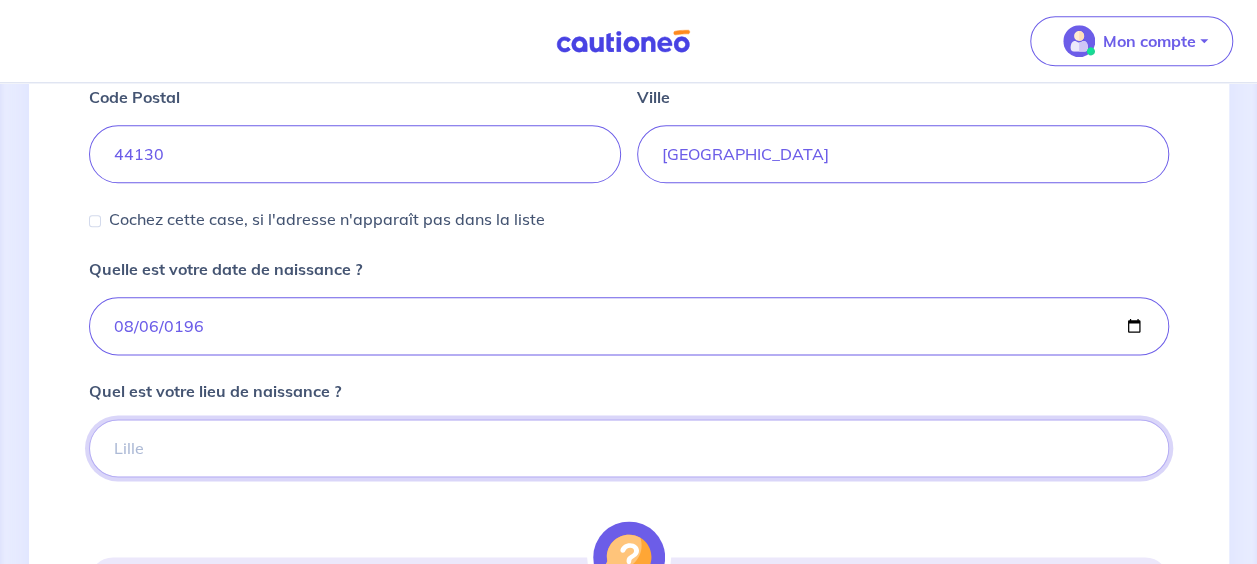 click on "Quel est votre lieu de naissance ?" at bounding box center (629, 448) 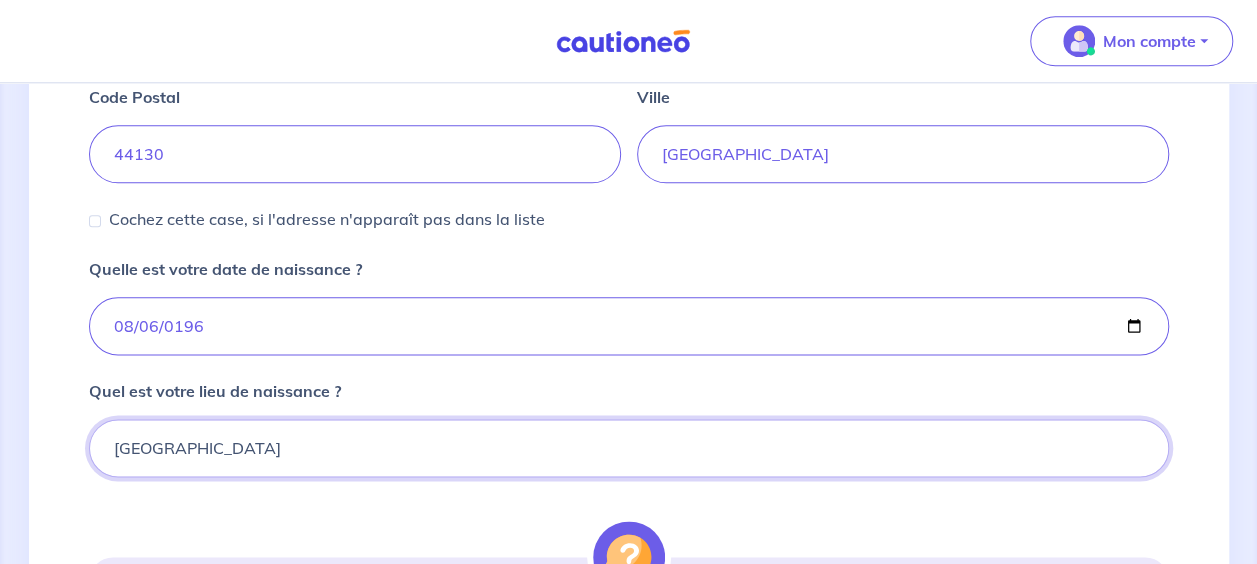 type on "[GEOGRAPHIC_DATA]" 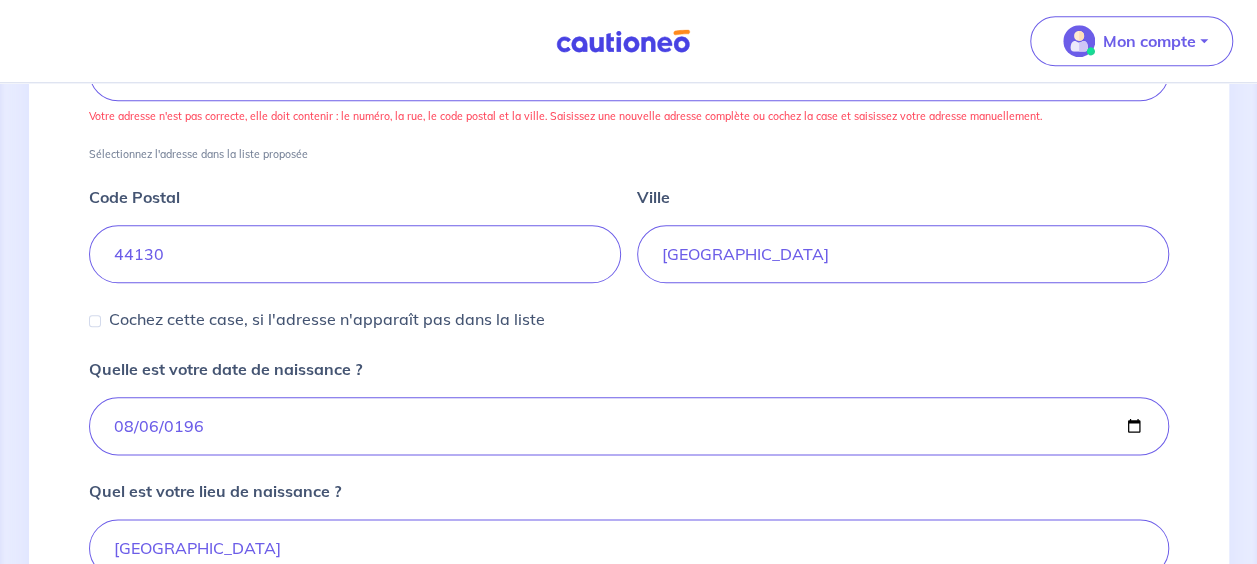 scroll, scrollTop: 800, scrollLeft: 0, axis: vertical 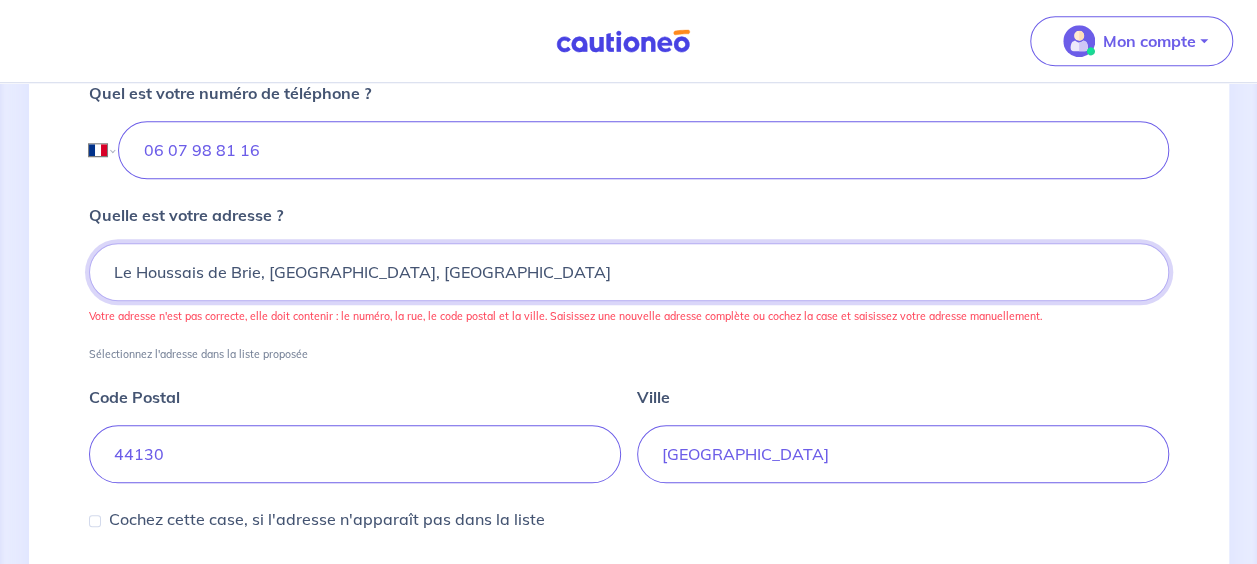 click on "Le Houssais de Brie, [GEOGRAPHIC_DATA], [GEOGRAPHIC_DATA]" at bounding box center (629, 272) 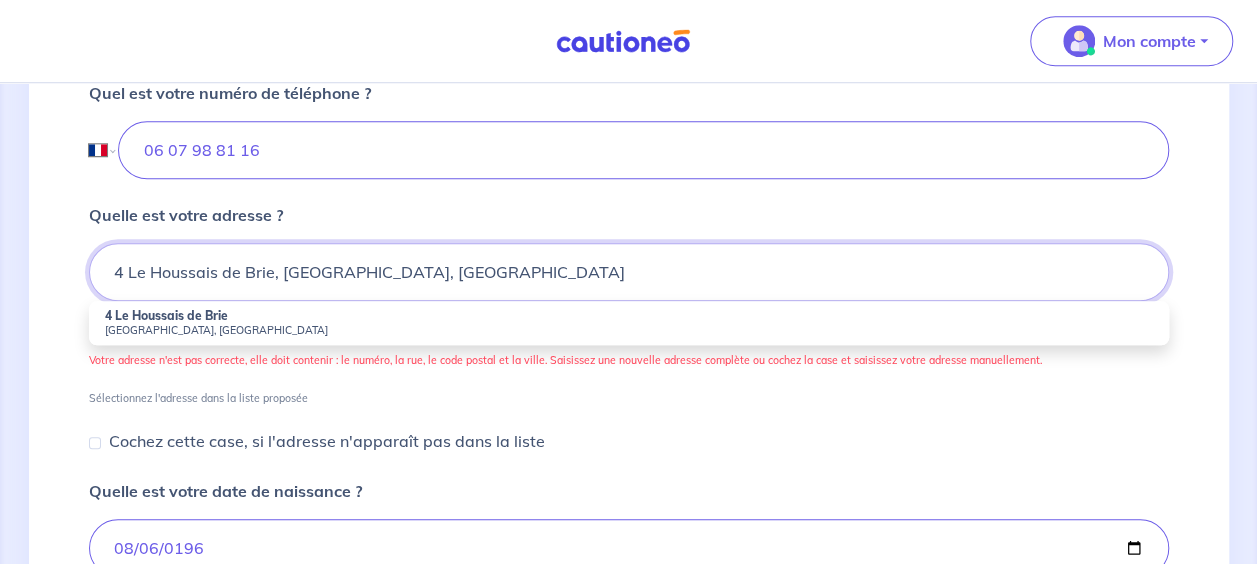type on "4 Le Houssais de Brie, [GEOGRAPHIC_DATA], [GEOGRAPHIC_DATA]" 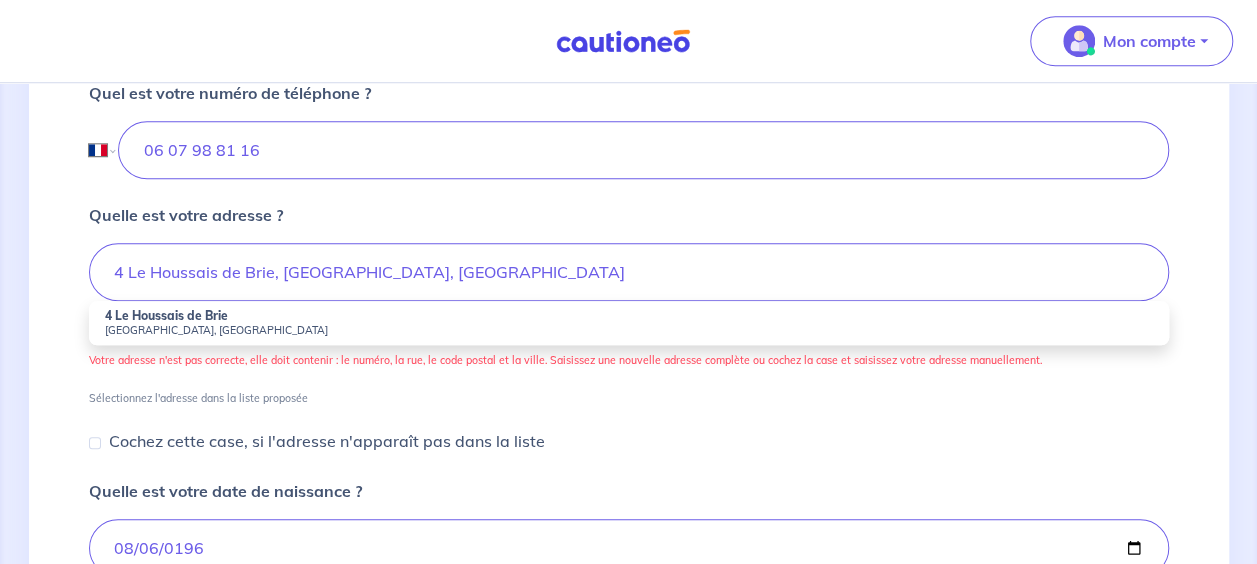 click on "[GEOGRAPHIC_DATA], [GEOGRAPHIC_DATA]" at bounding box center (629, 330) 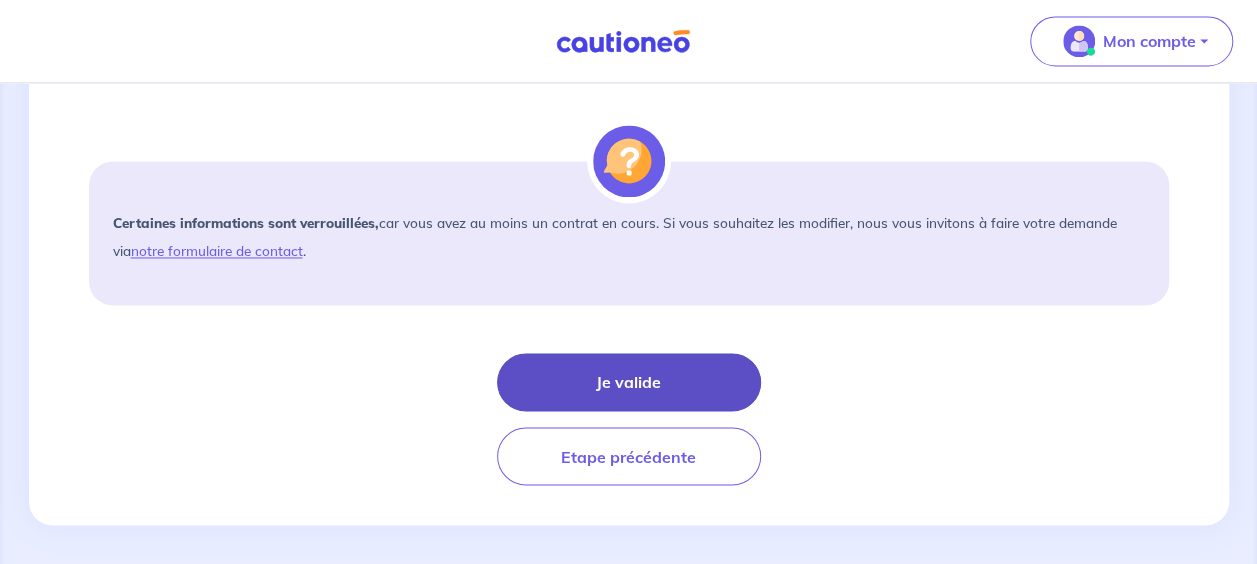 scroll, scrollTop: 1497, scrollLeft: 0, axis: vertical 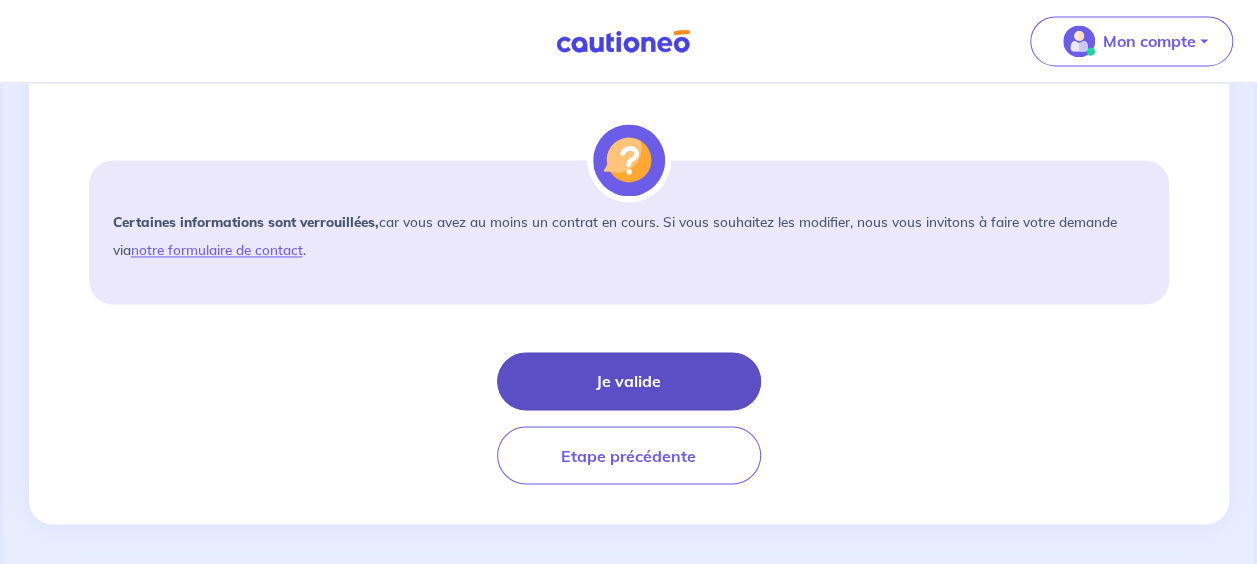 click on "Je valide" at bounding box center [629, 381] 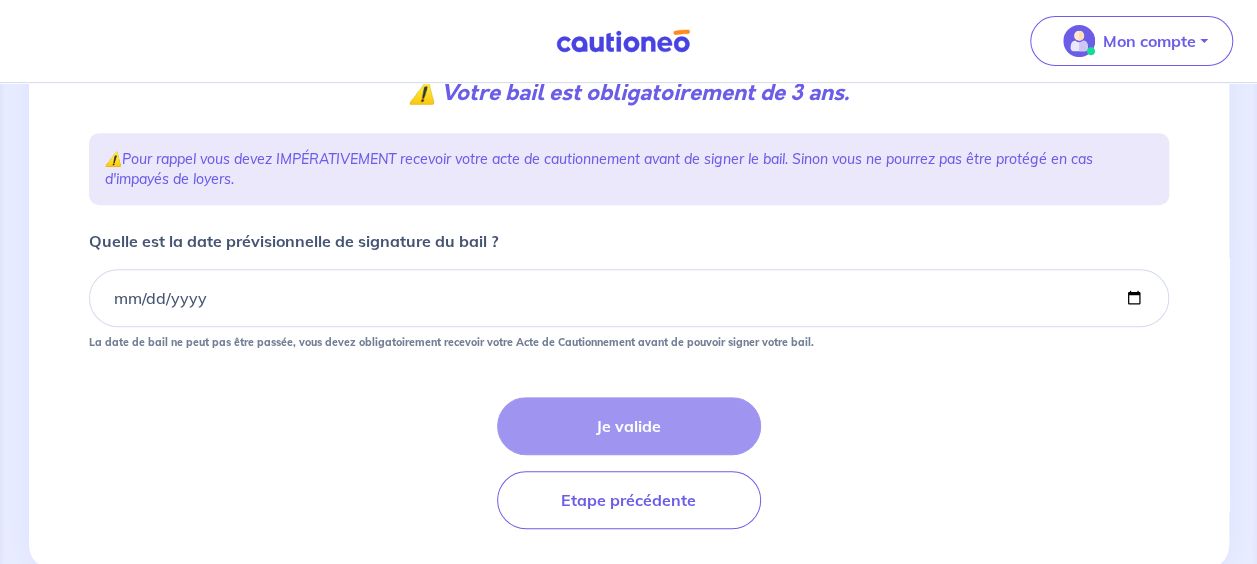 scroll, scrollTop: 400, scrollLeft: 0, axis: vertical 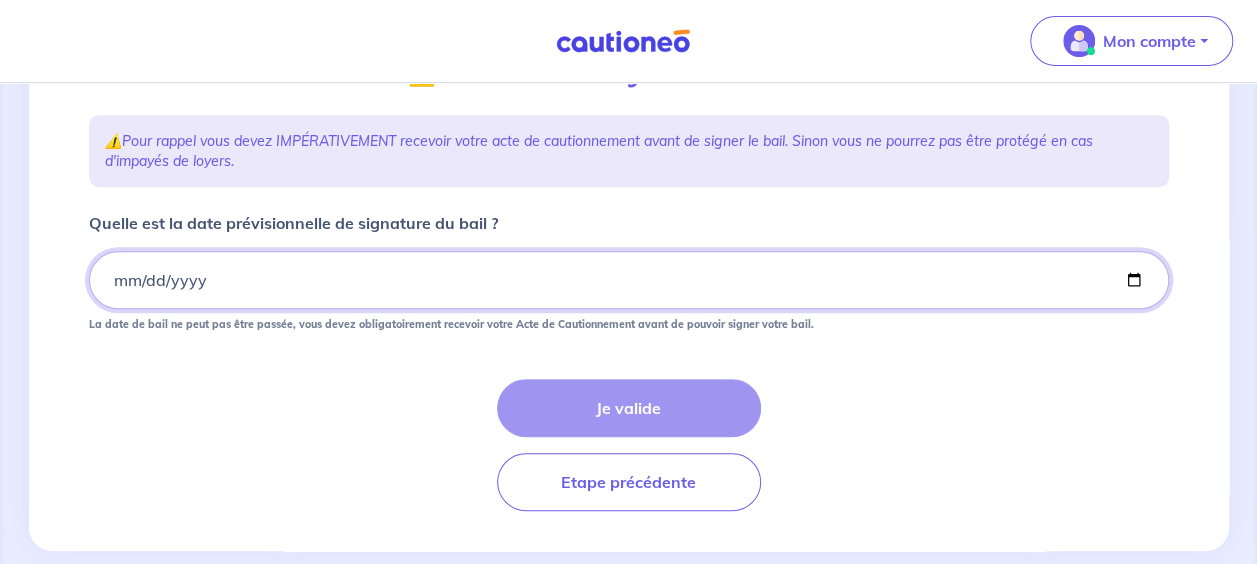 click on "Quelle est la date prévisionnelle de signature du bail ?" at bounding box center [629, 280] 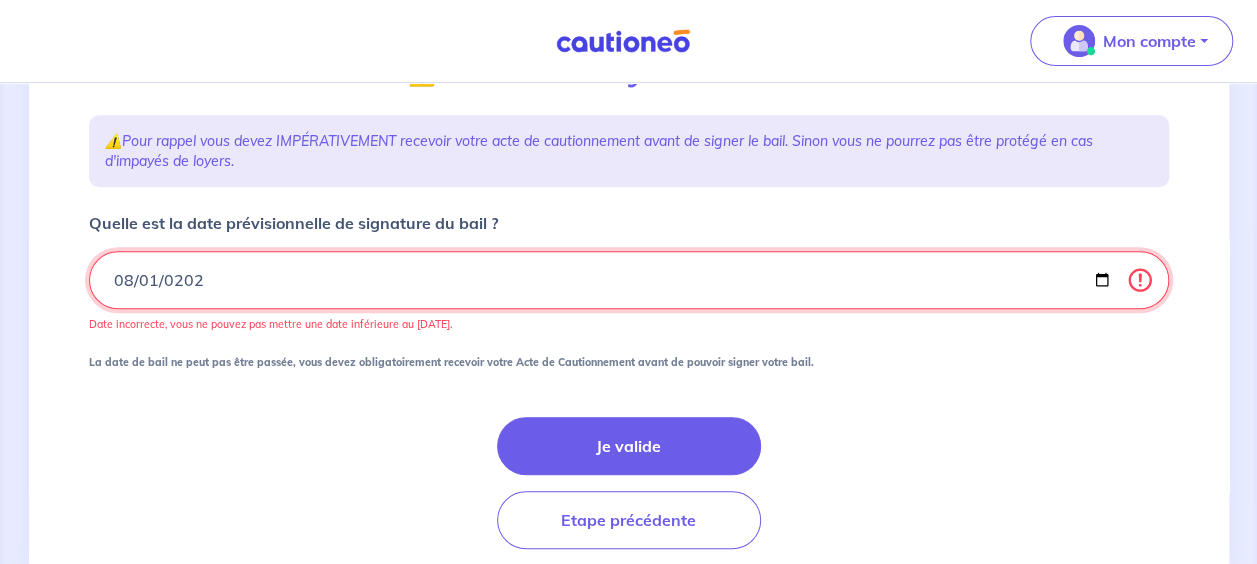type on "[DATE]" 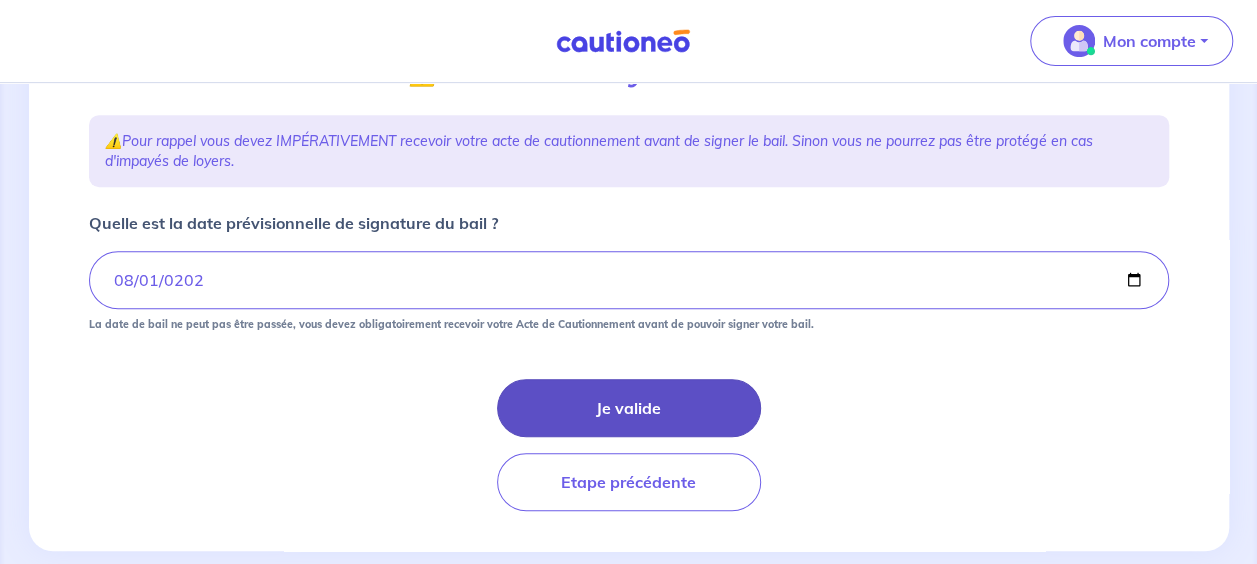 click on "Je valide" at bounding box center [629, 408] 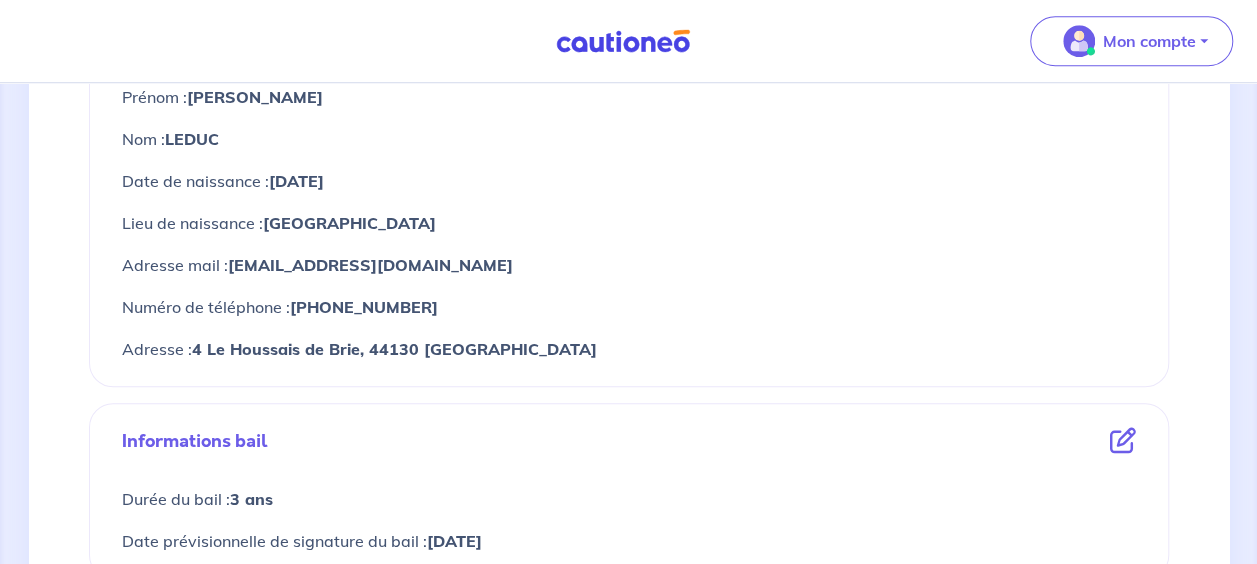 scroll, scrollTop: 1000, scrollLeft: 0, axis: vertical 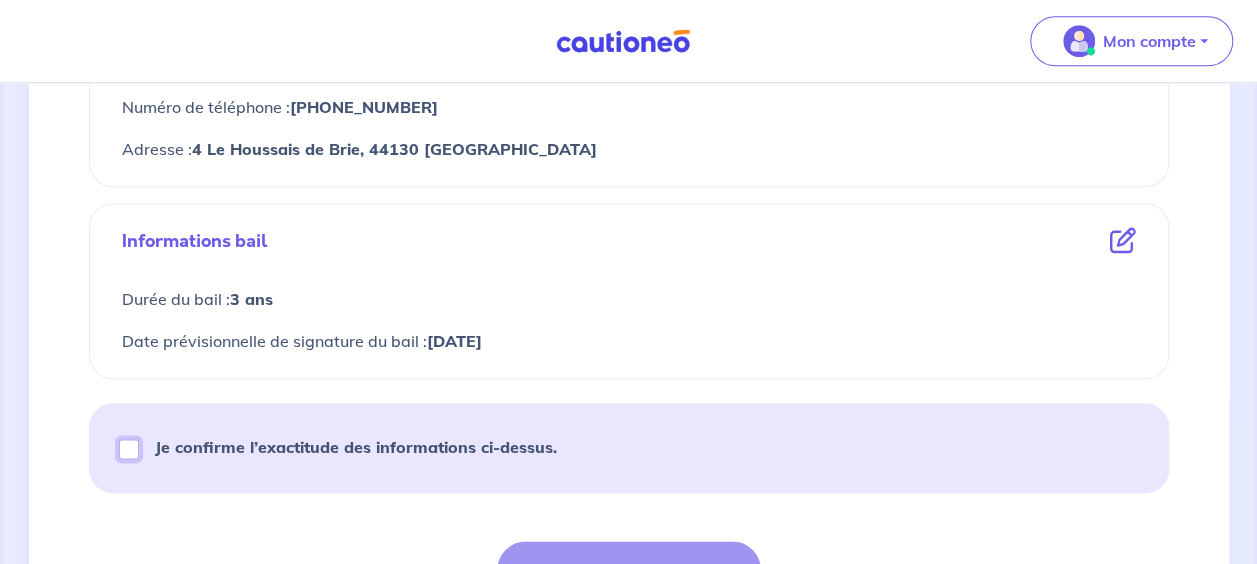 click on "Je confirme l’exactitude des informations ci-dessus." at bounding box center (129, 449) 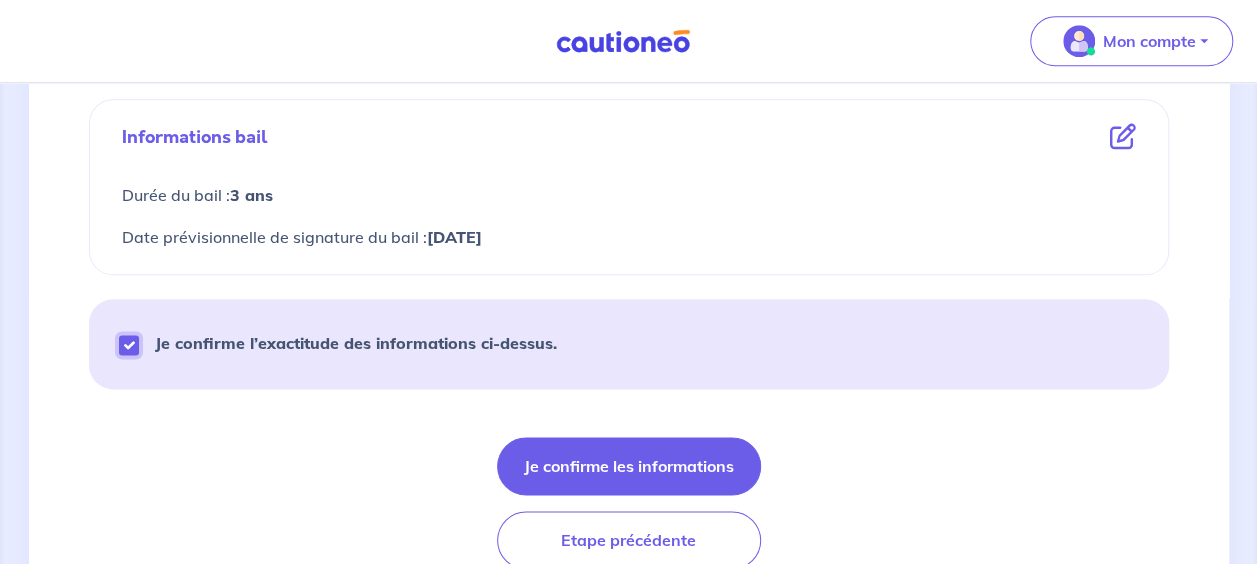scroll, scrollTop: 1192, scrollLeft: 0, axis: vertical 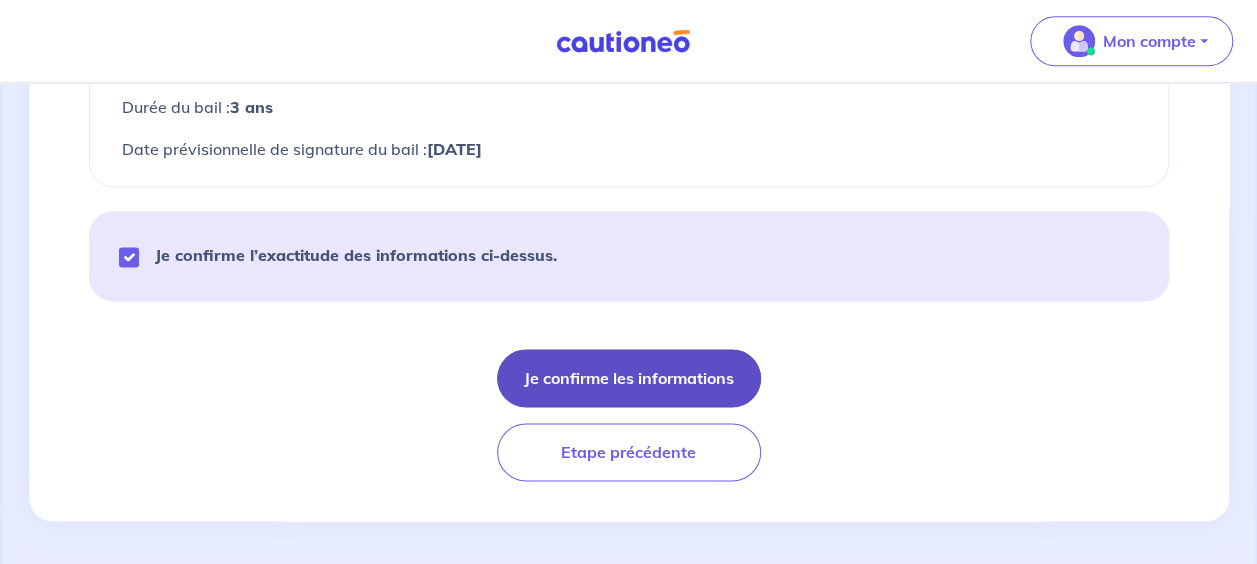 click on "Je confirme les informations" at bounding box center [629, 378] 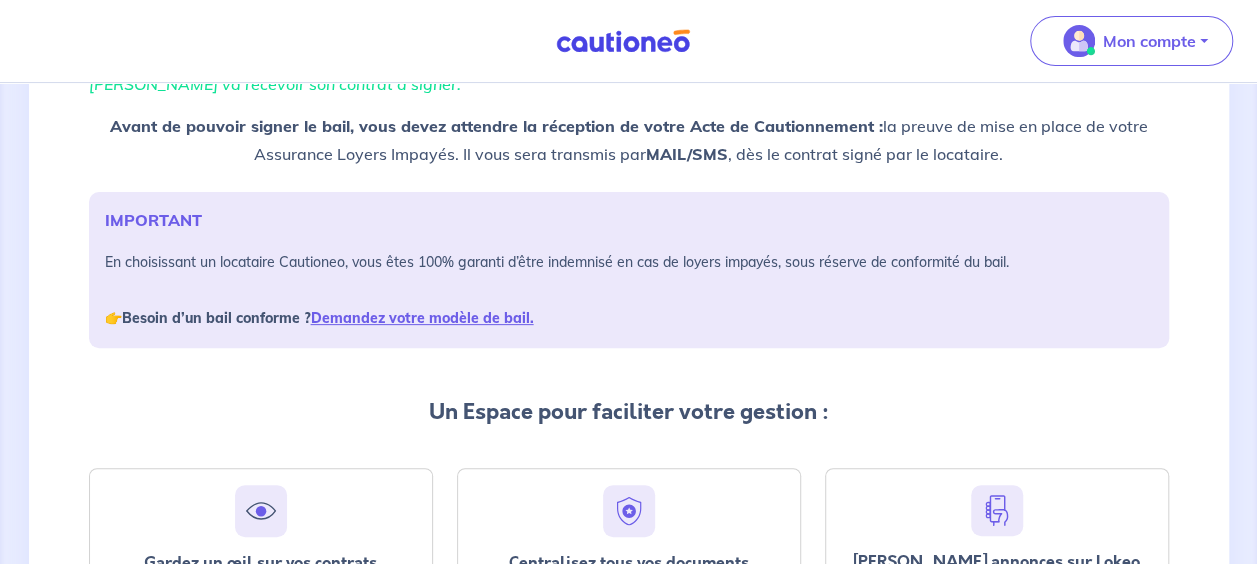 scroll, scrollTop: 174, scrollLeft: 0, axis: vertical 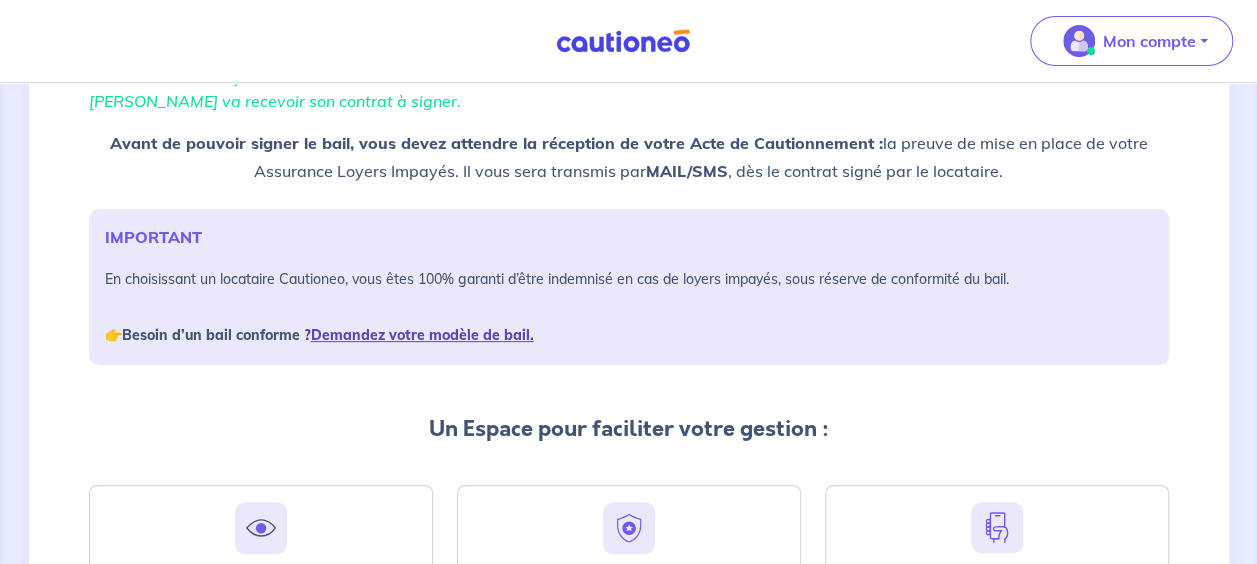 click on "Demandez votre modèle de bail." at bounding box center (422, 335) 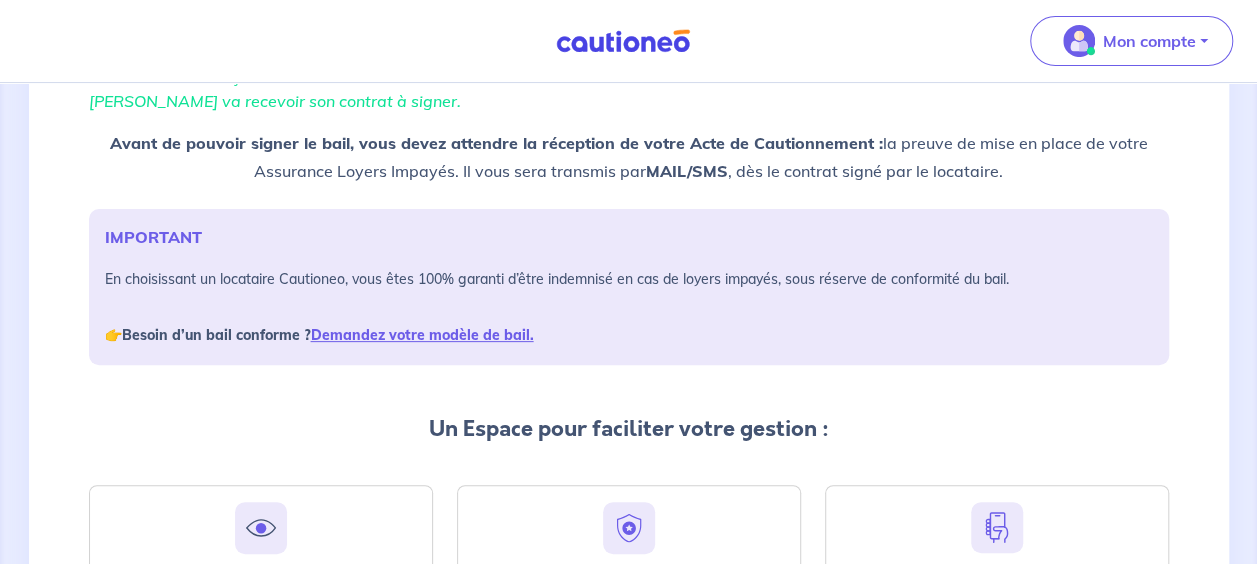scroll, scrollTop: 0, scrollLeft: 0, axis: both 